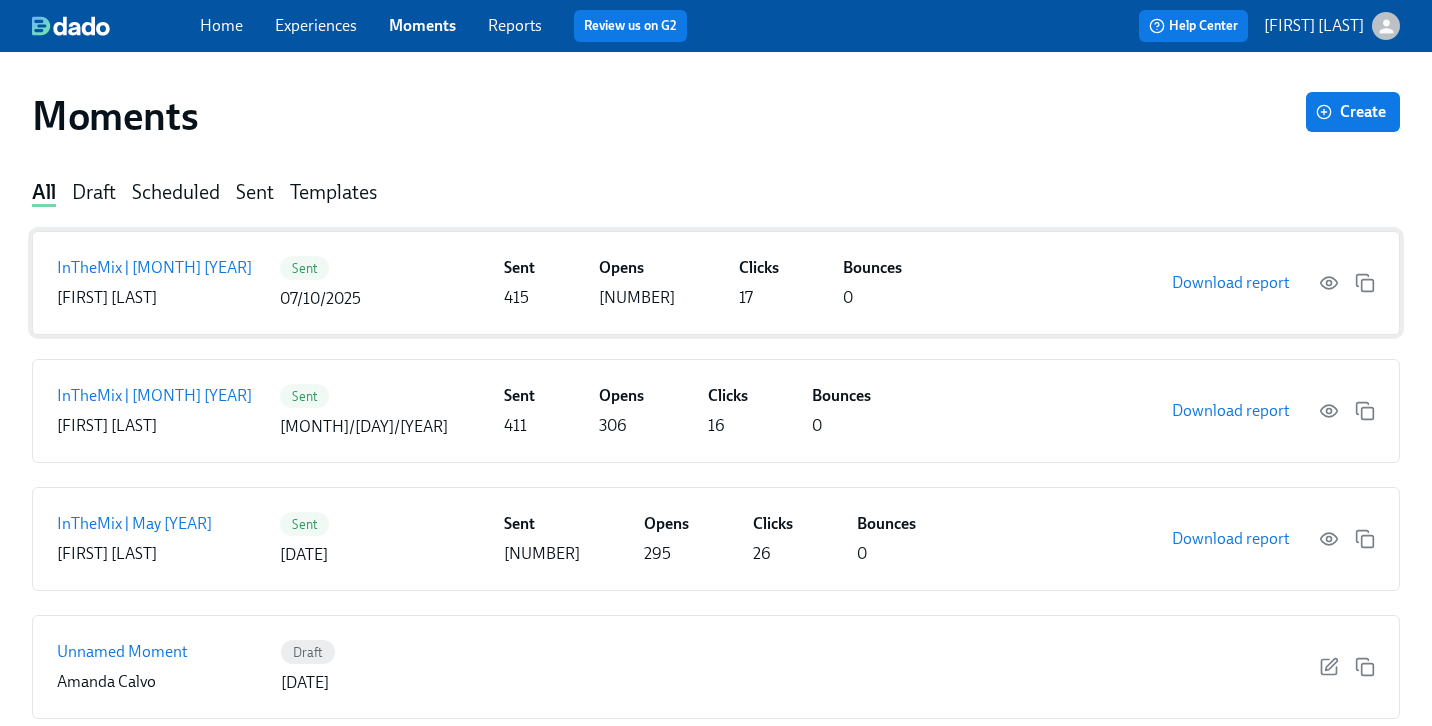 scroll, scrollTop: 0, scrollLeft: 0, axis: both 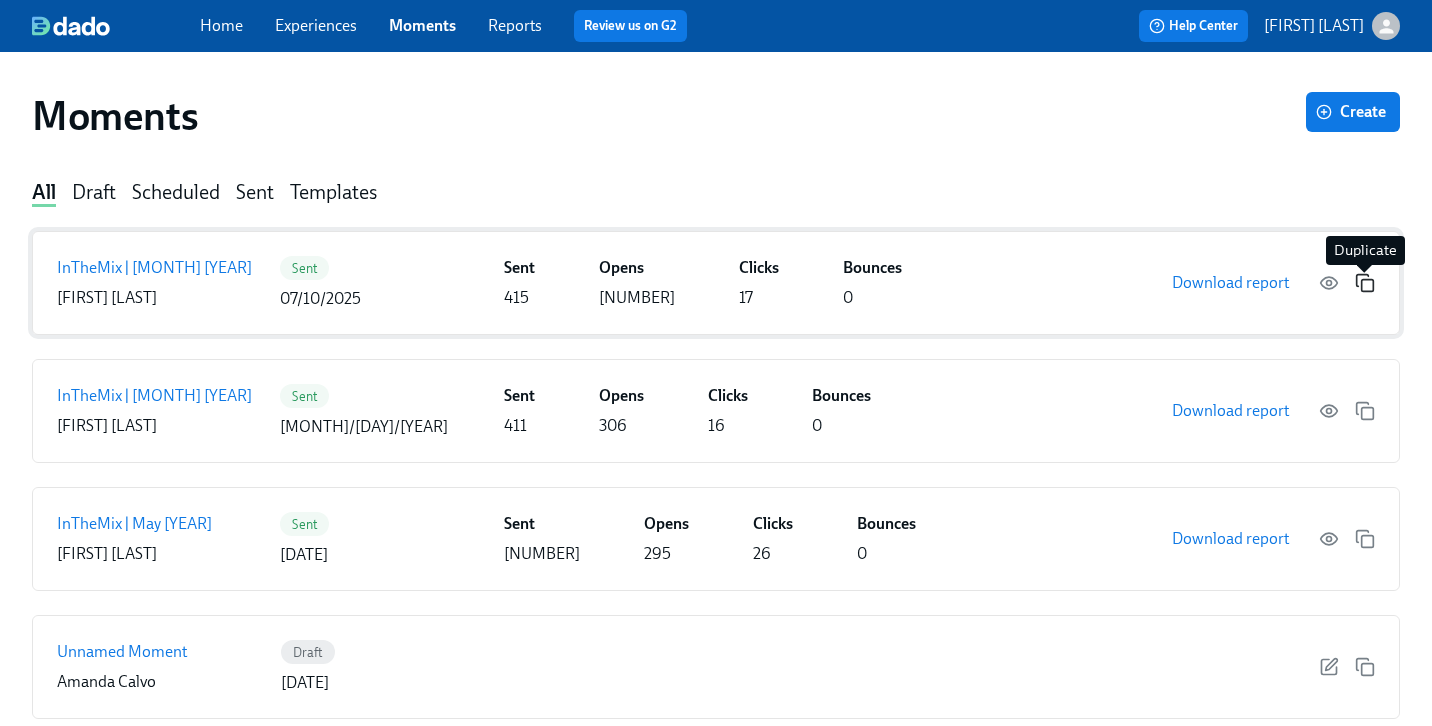 click 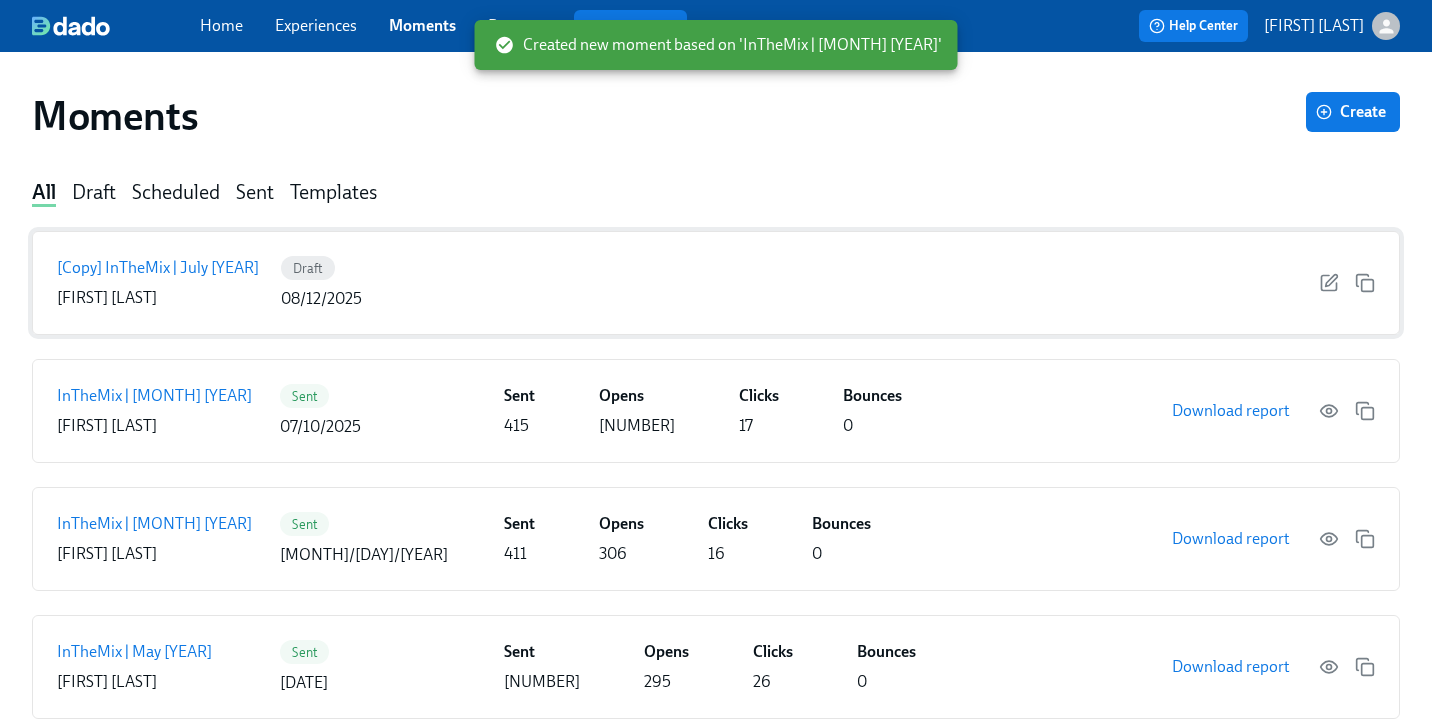 click on "[Copy] InTheMix | July [YEAR] [NAME] Draft [YEAR]" at bounding box center (716, 283) 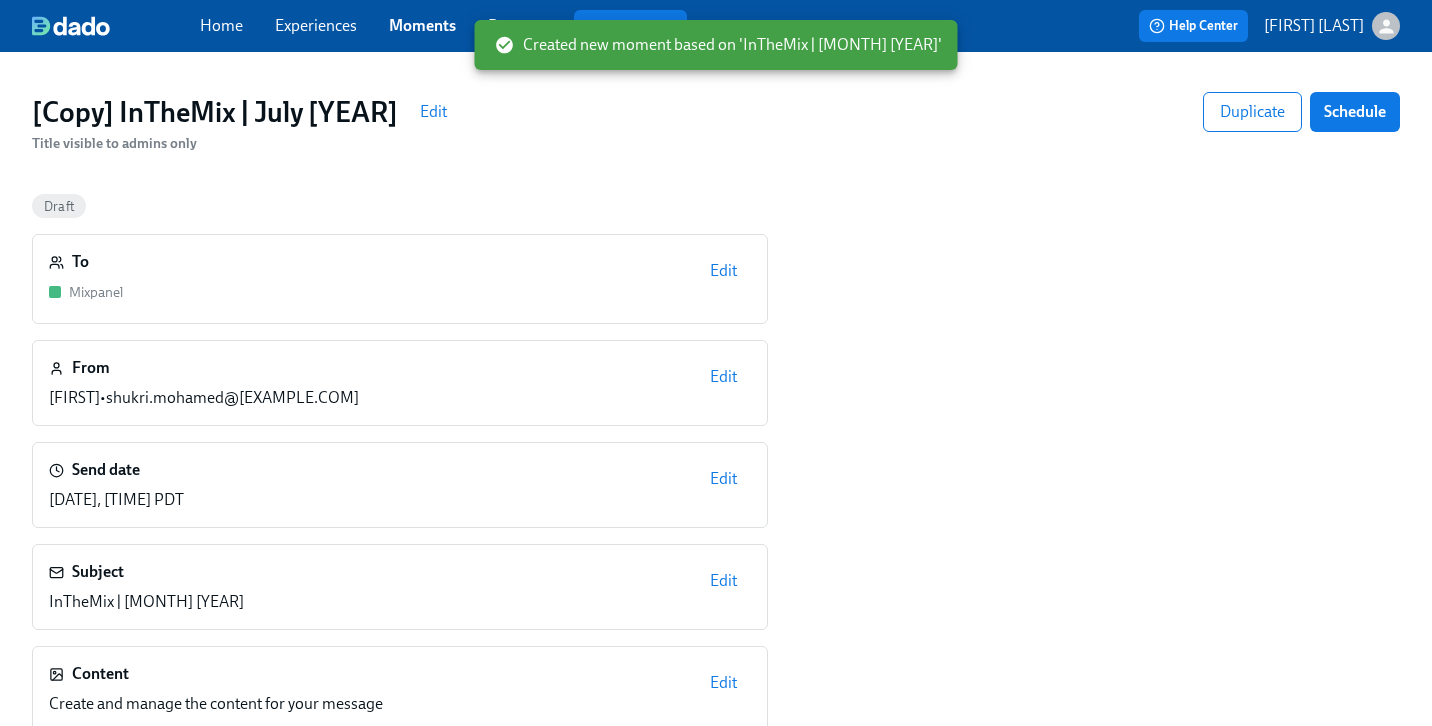 click on "Edit" at bounding box center (433, 112) 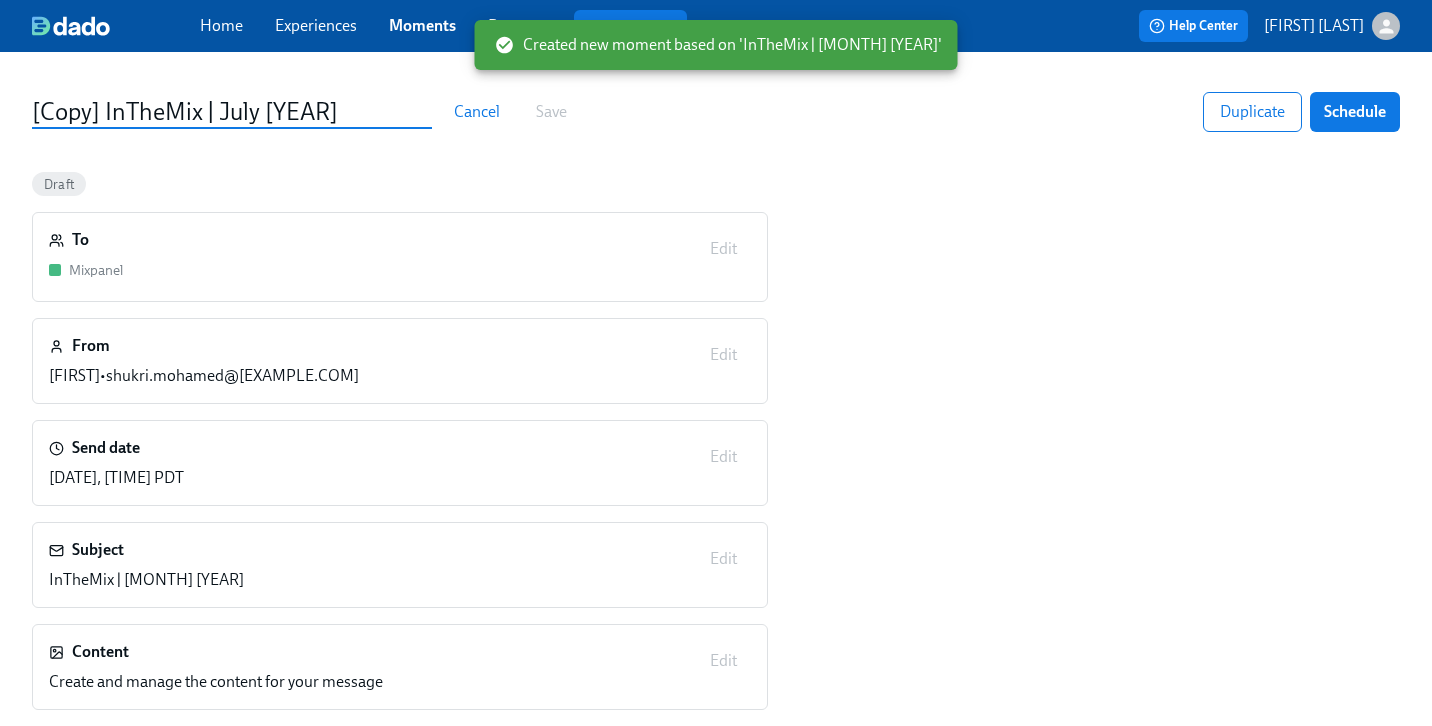 click on "[Copy] InTheMix | July [YEAR]" at bounding box center [232, 112] 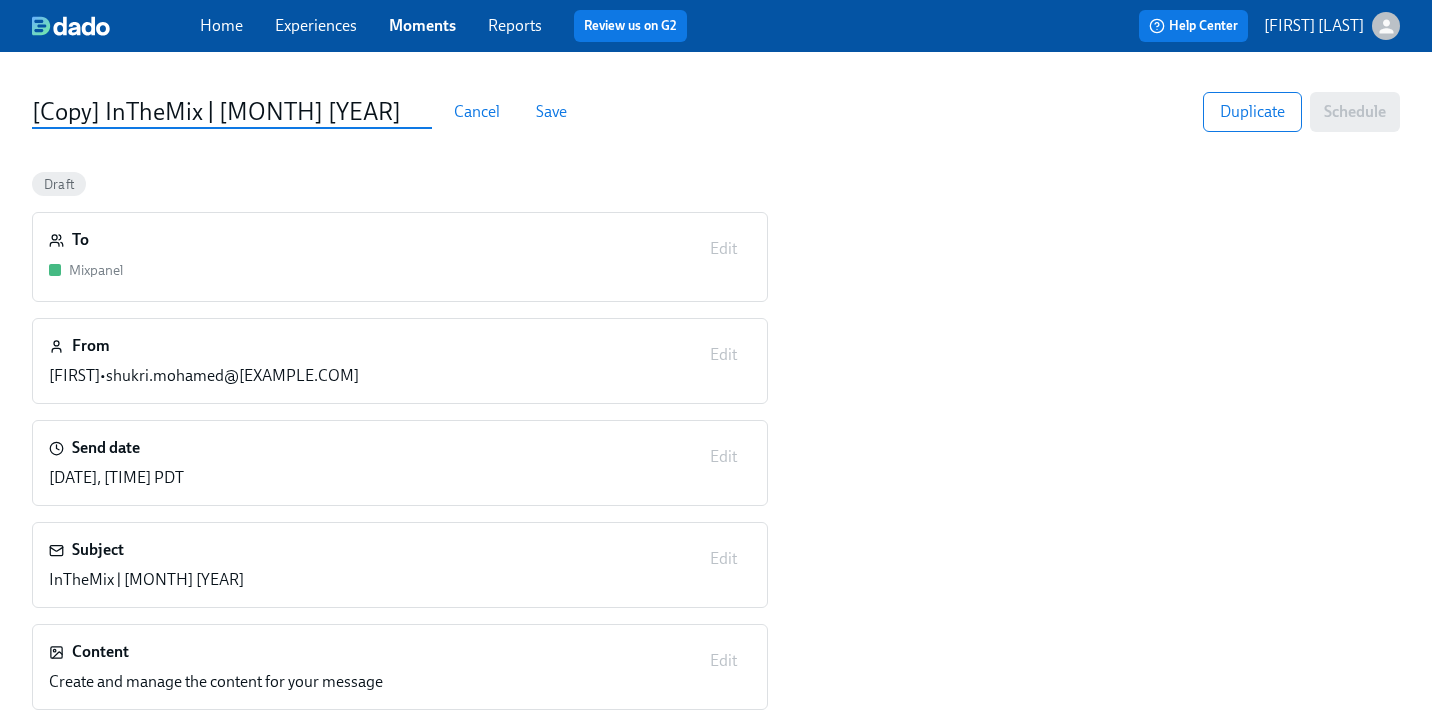 drag, startPoint x: 102, startPoint y: 109, endPoint x: 0, endPoint y: 108, distance: 102.0049 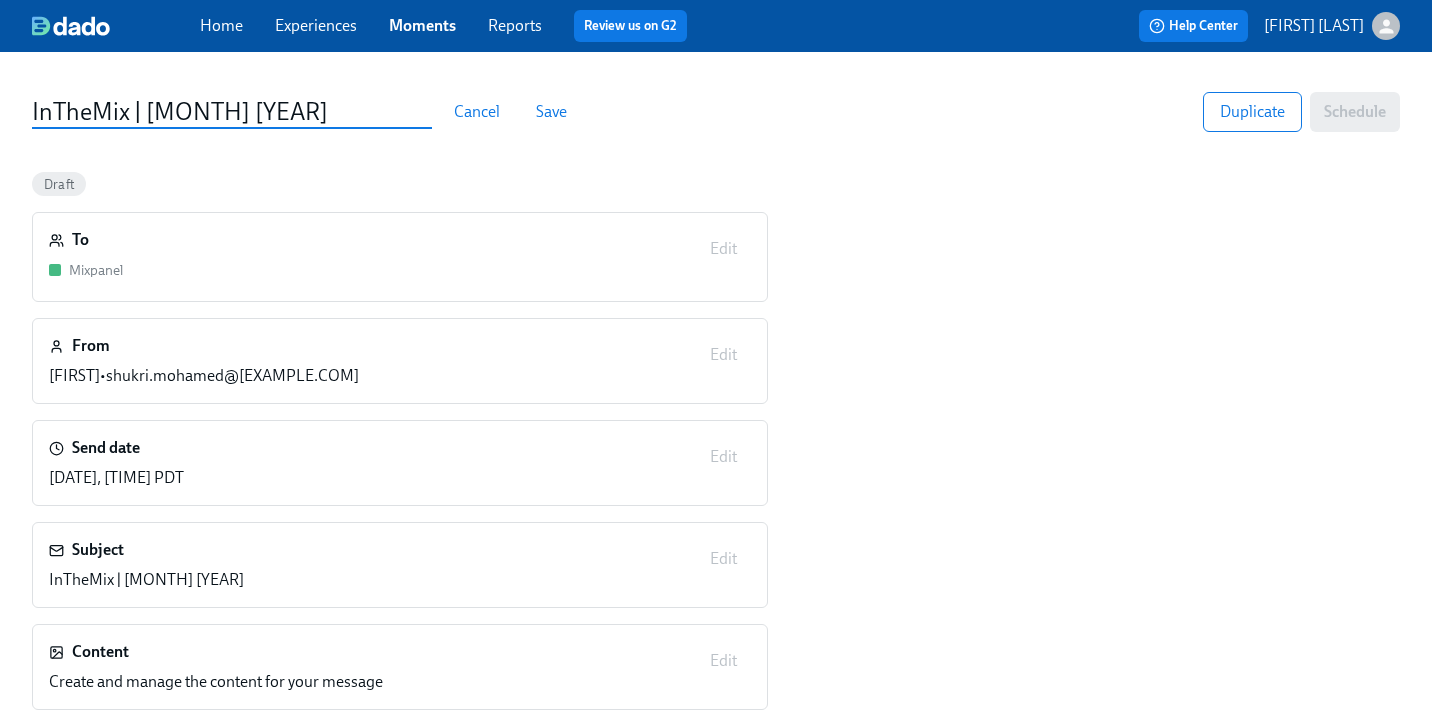type on "InTheMix | [MONTH] [YEAR]" 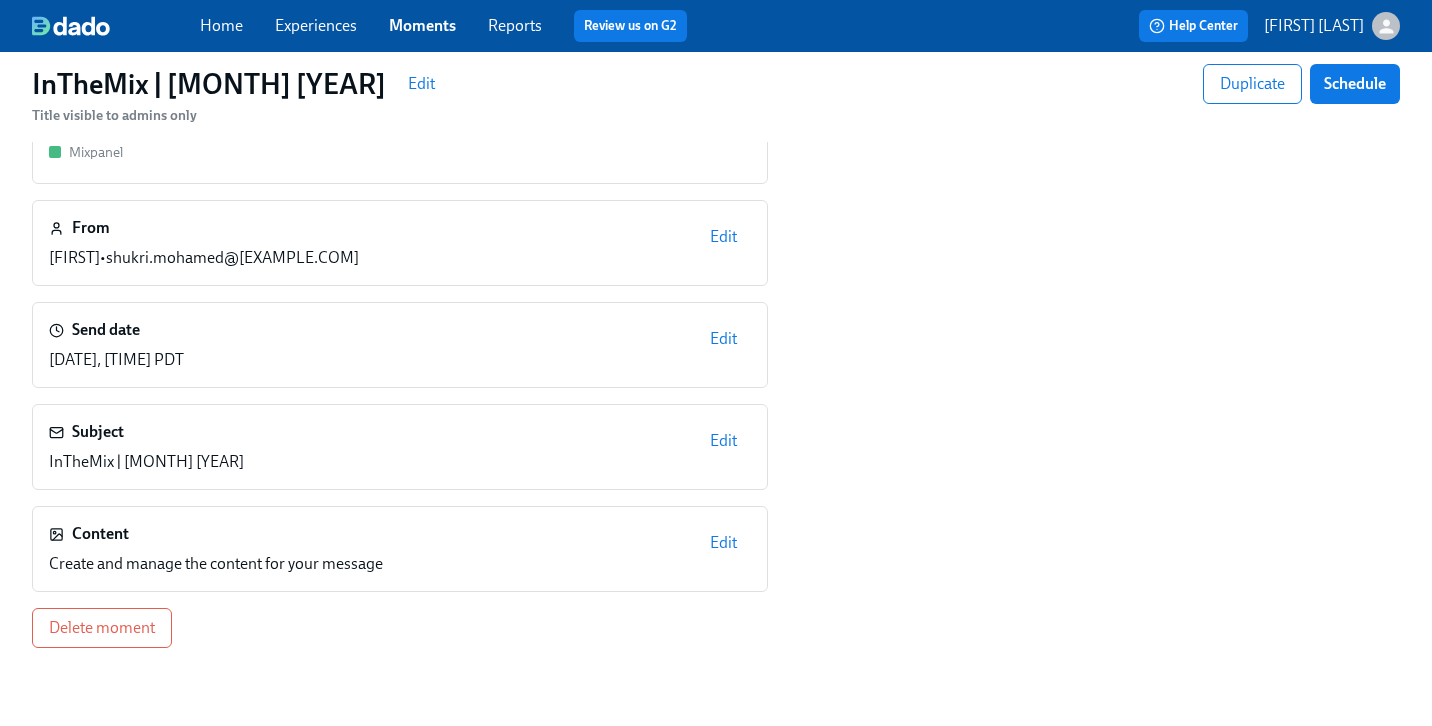 scroll, scrollTop: 144, scrollLeft: 0, axis: vertical 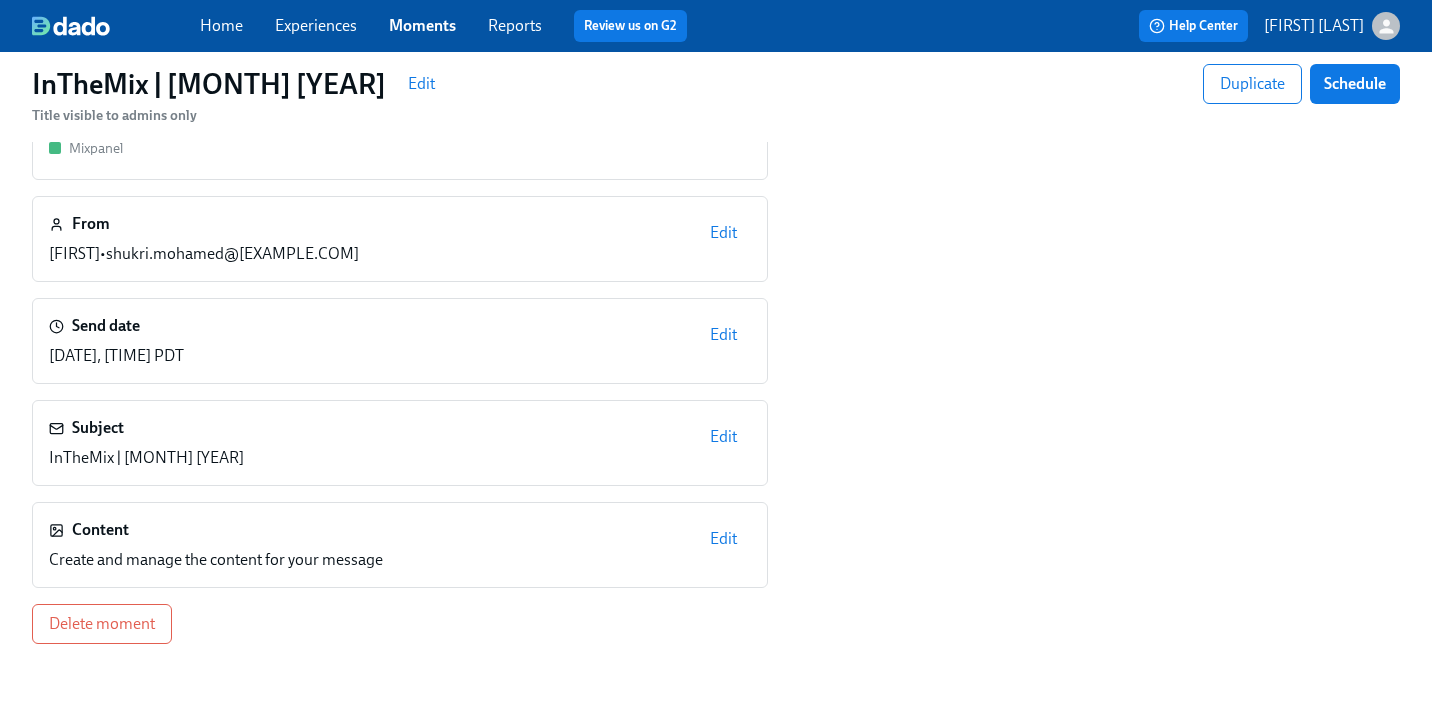click on "Edit" at bounding box center [723, 437] 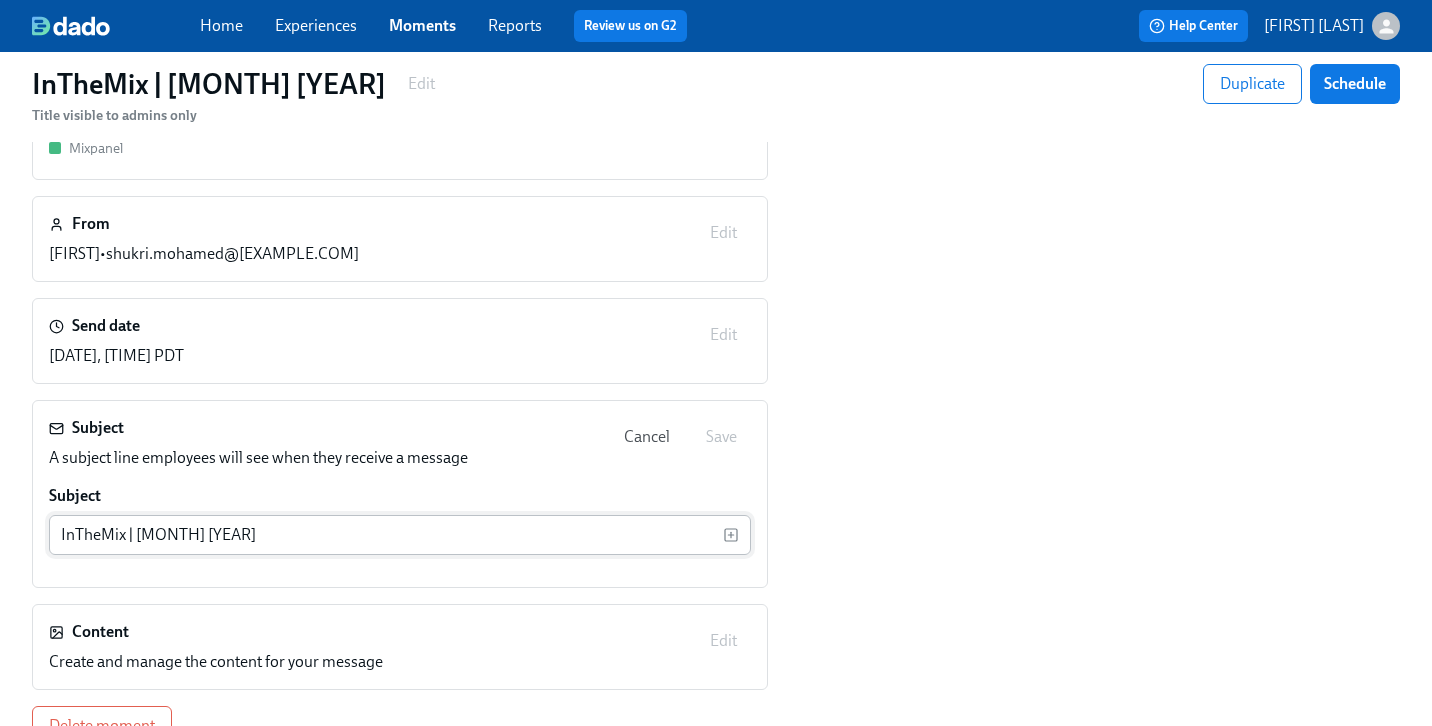 click on "InTheMix | [MONTH] [YEAR]" at bounding box center (386, 535) 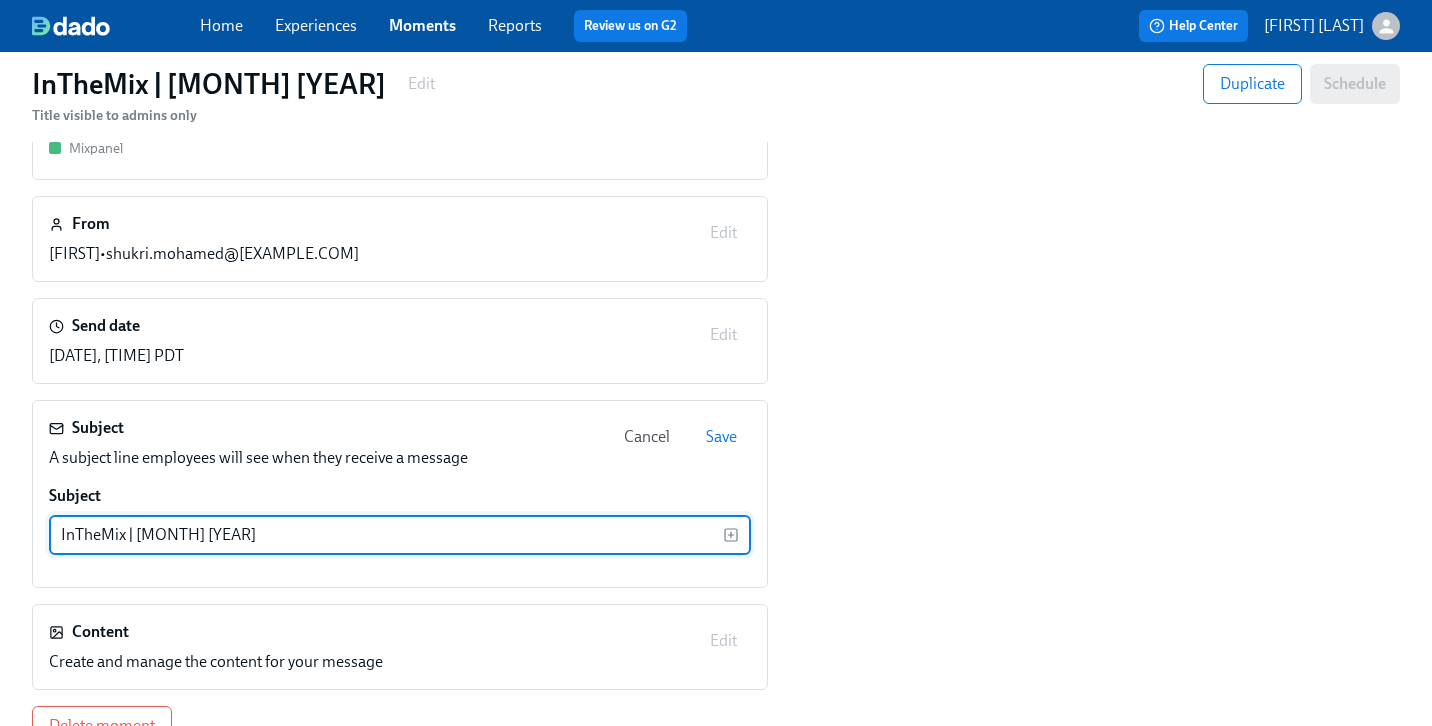 type on "InTheMix | [MONTH] [YEAR]" 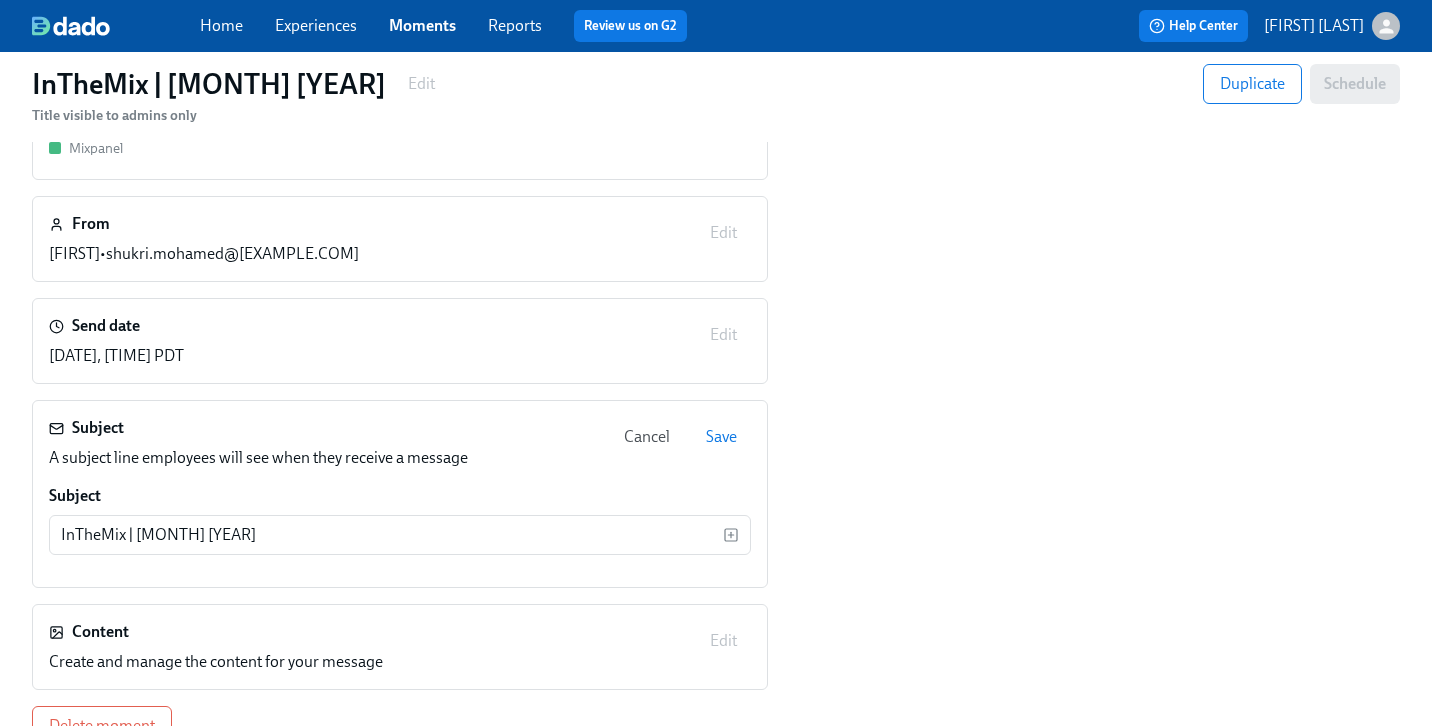 click on "Save" at bounding box center (721, 437) 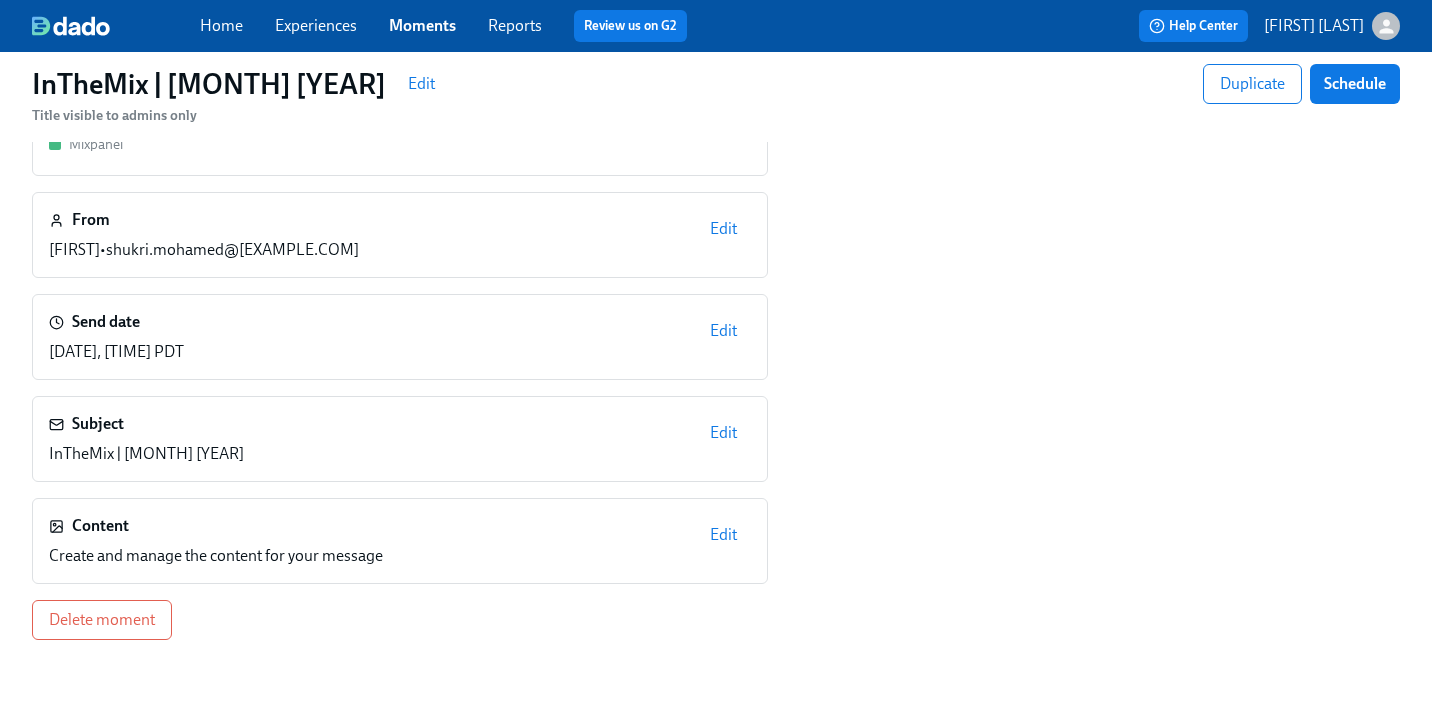 scroll, scrollTop: 174, scrollLeft: 0, axis: vertical 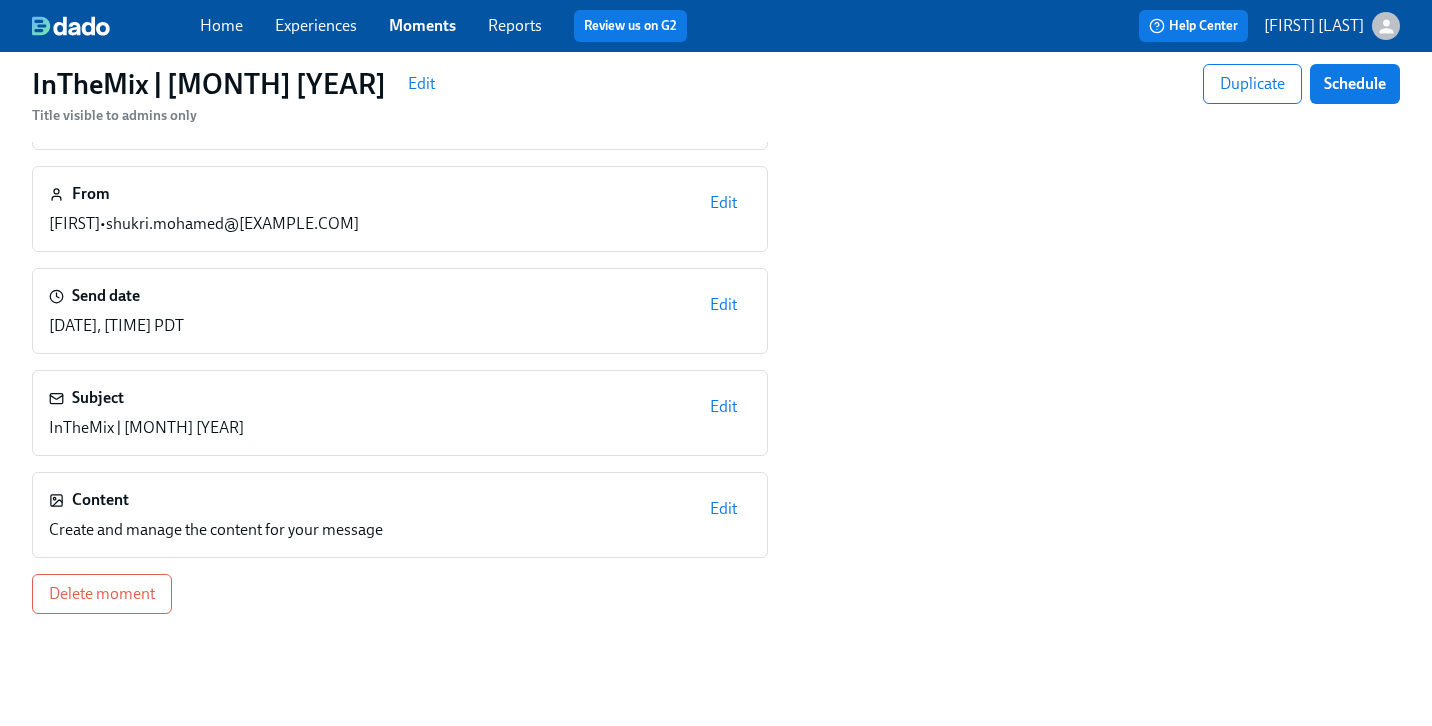 click on "Edit" at bounding box center [723, 509] 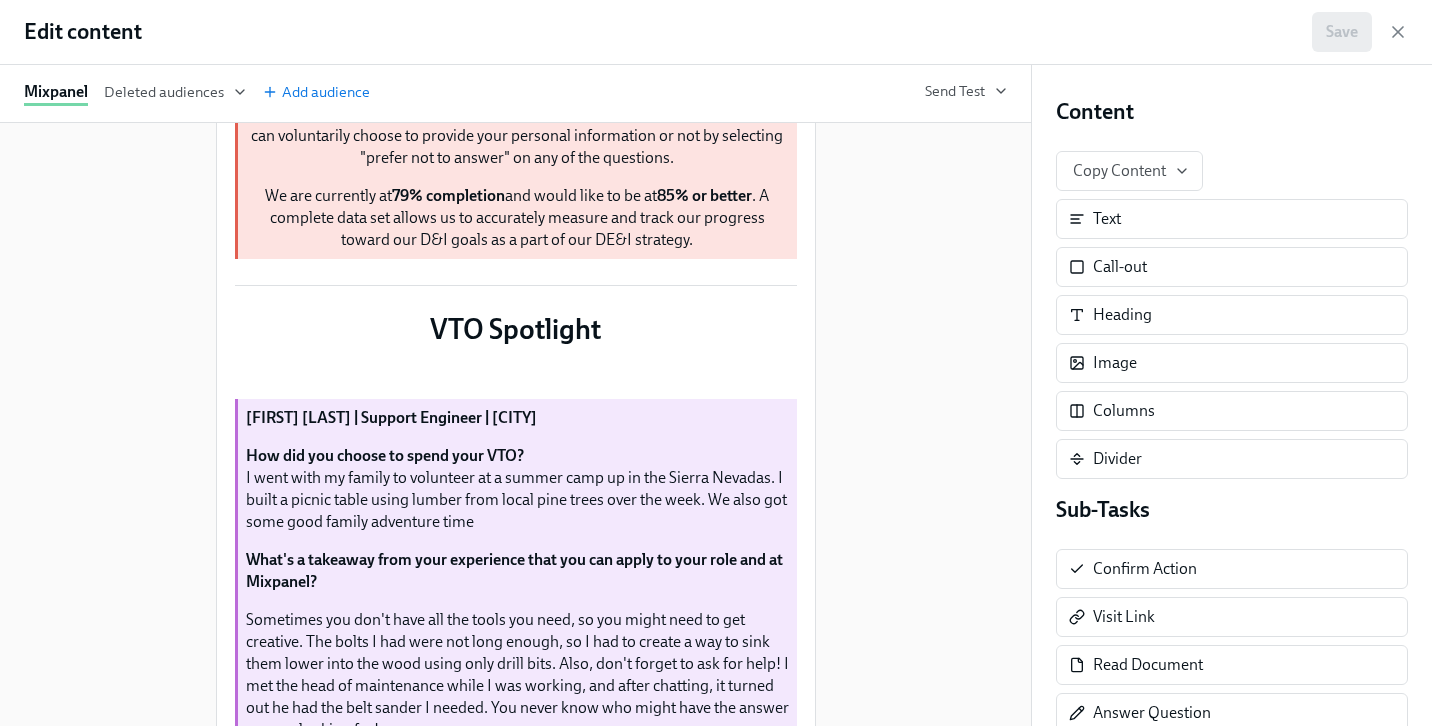 scroll, scrollTop: 1296, scrollLeft: 0, axis: vertical 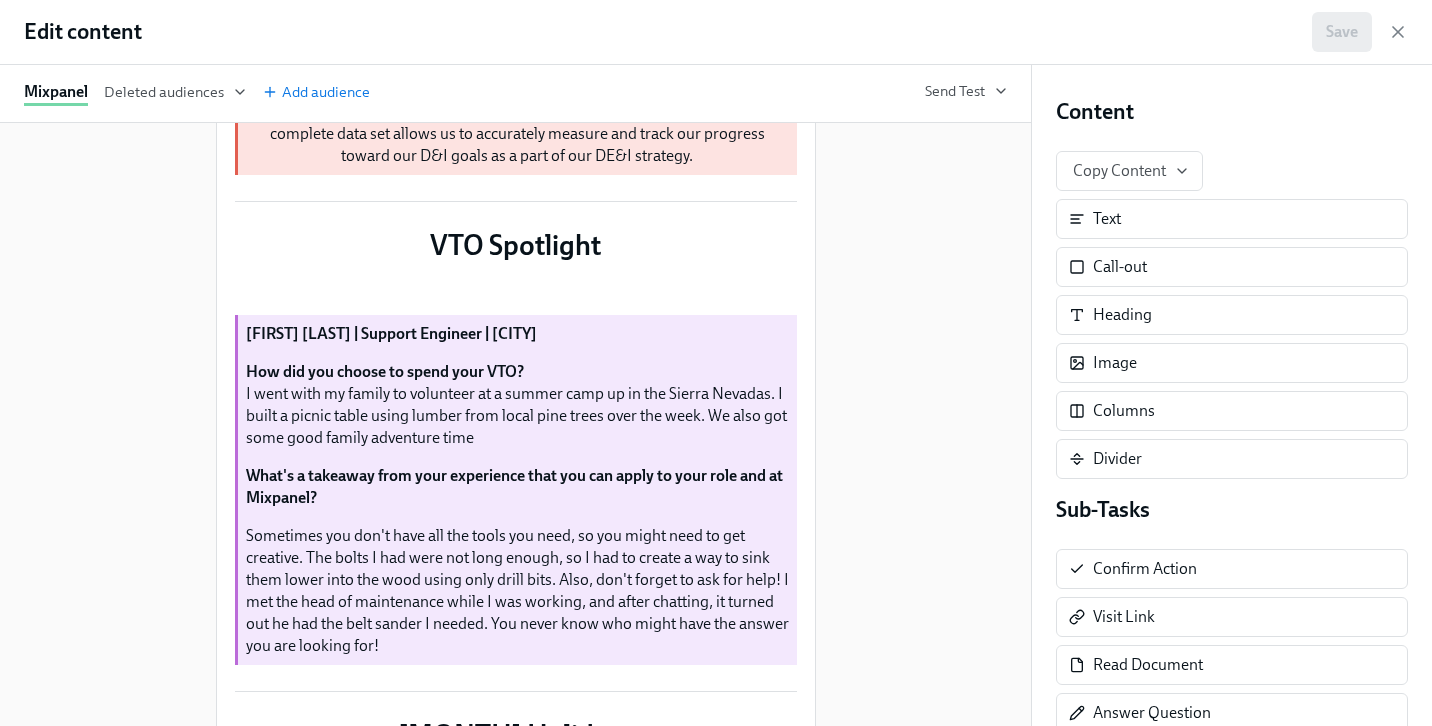 click on "Duplicate   Delete" at bounding box center (516, -334) 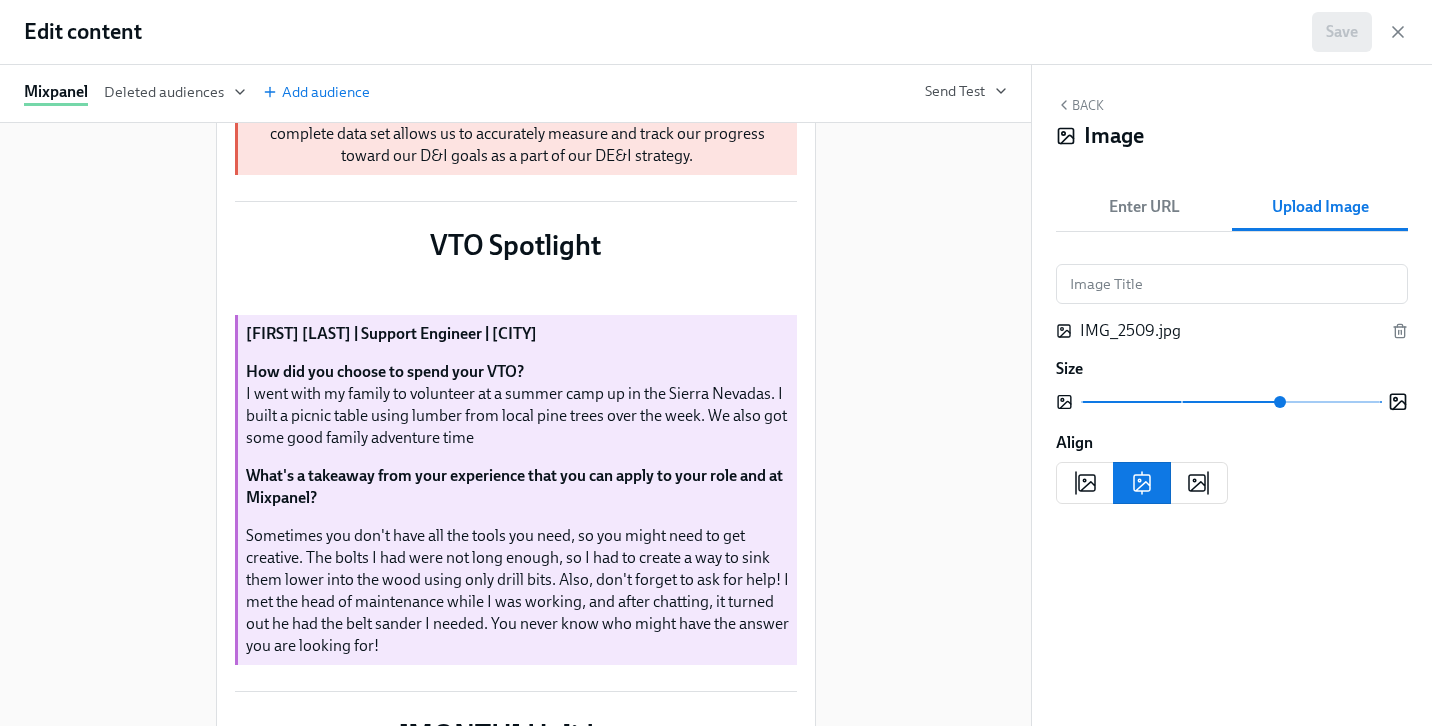 click on "Delete" at bounding box center [776, -317] 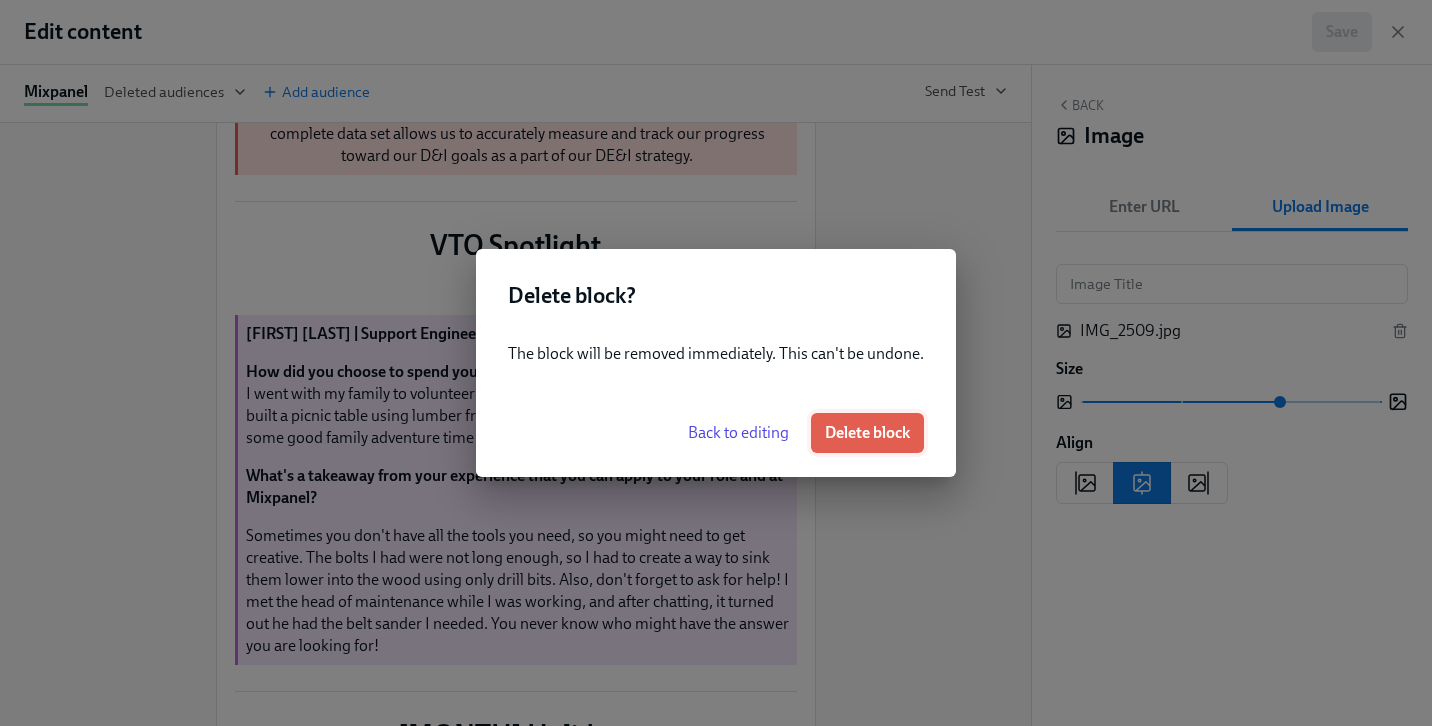 click on "Delete block" at bounding box center (867, 433) 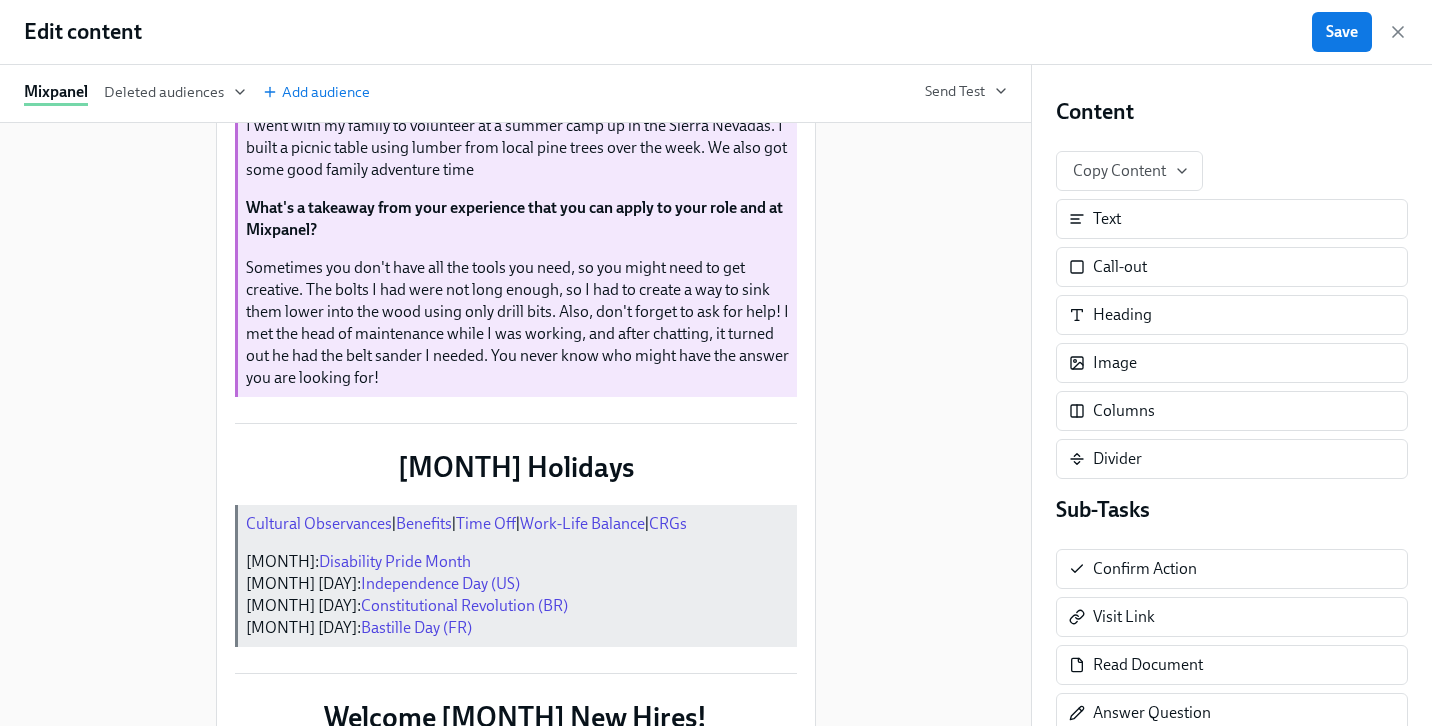 scroll, scrollTop: 1654, scrollLeft: 0, axis: vertical 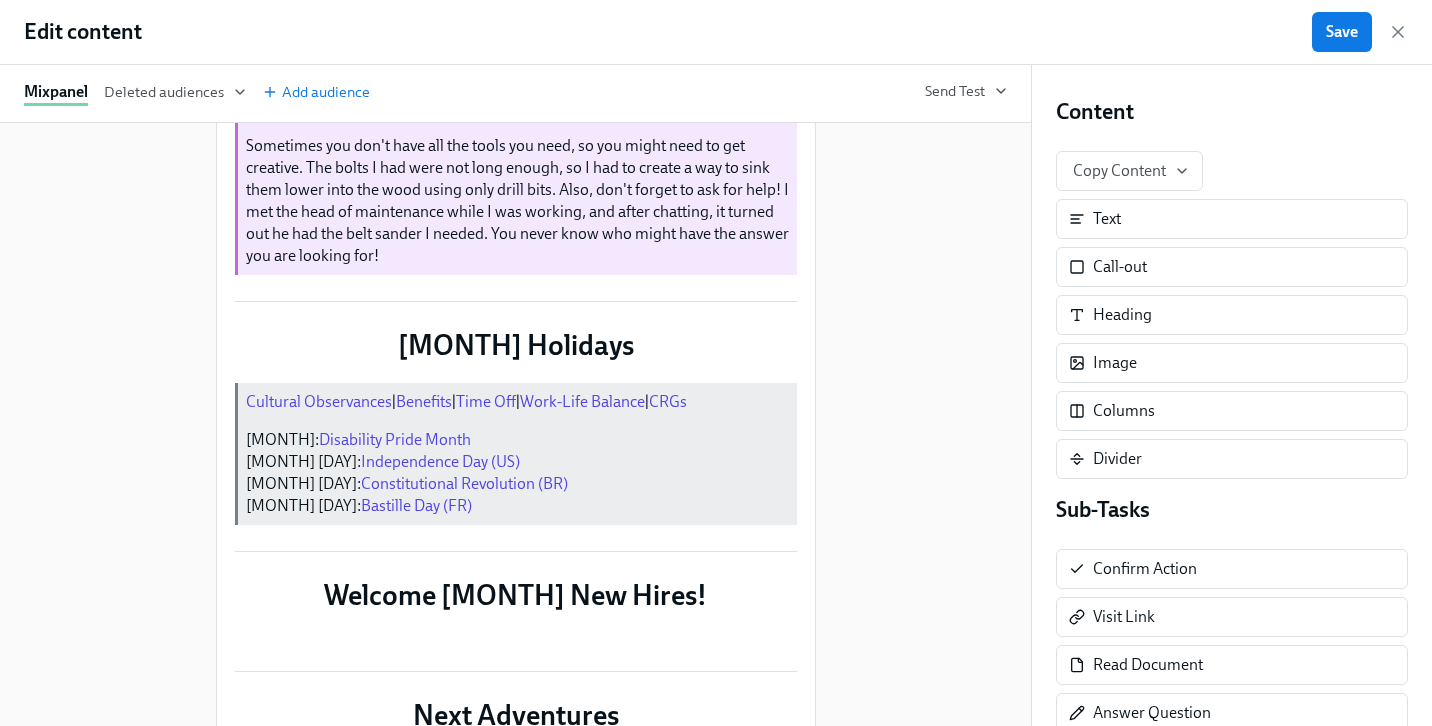 click on "VTO Spotlight   Duplicate   Delete" at bounding box center [516, -145] 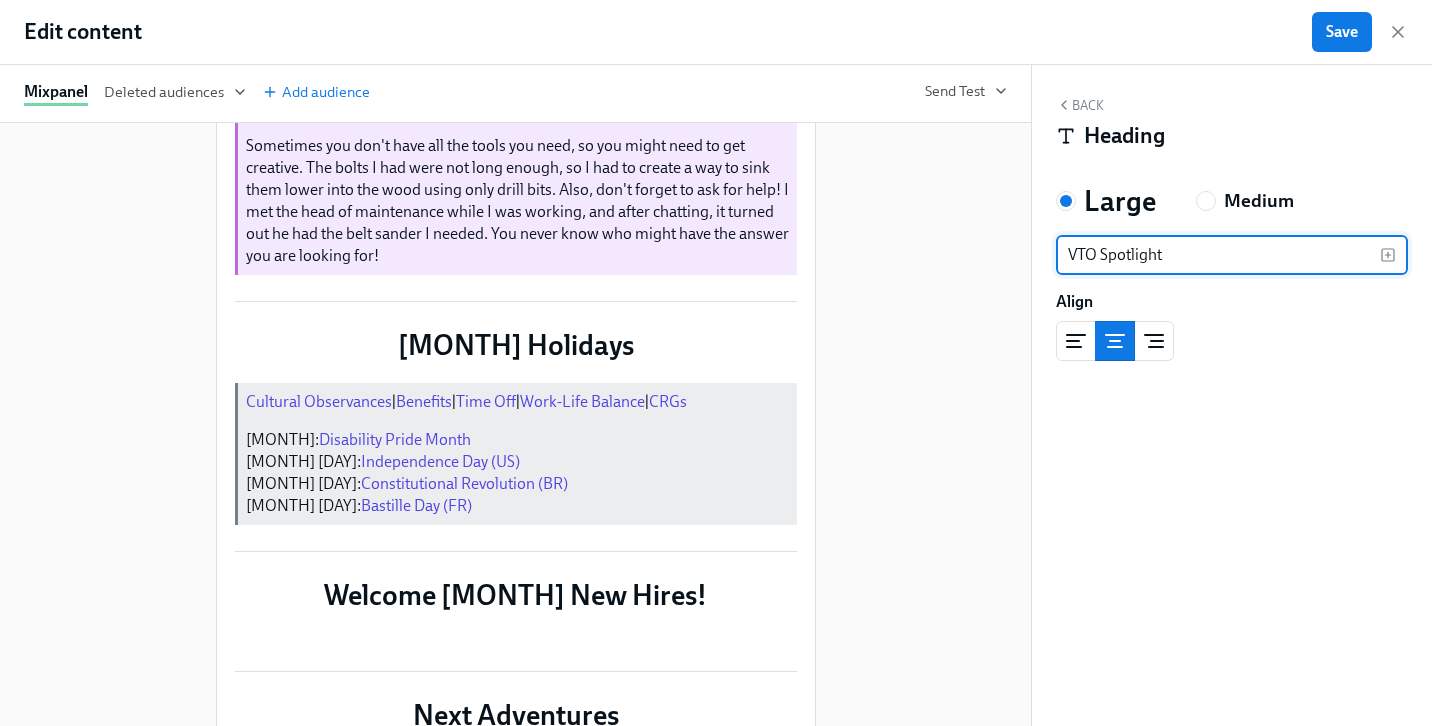 click on "VTO Spotlight" at bounding box center [1218, 255] 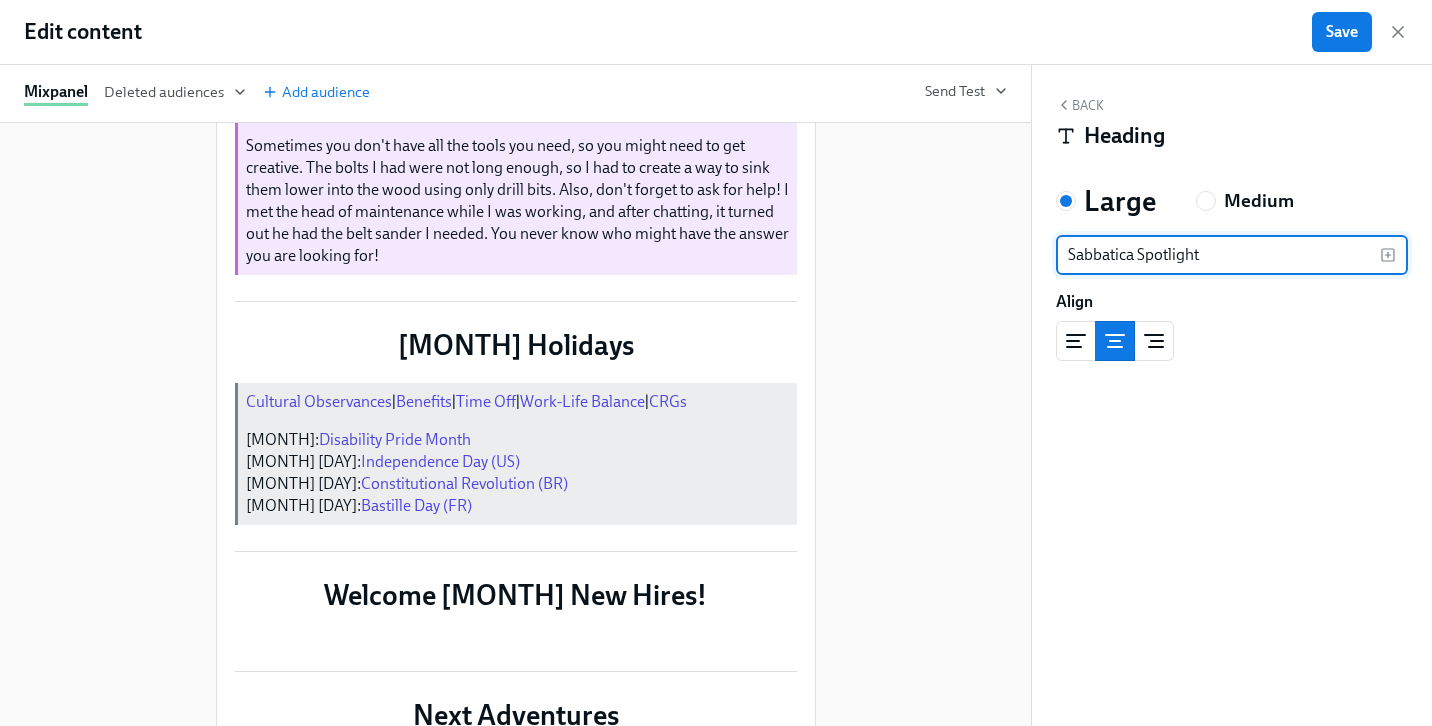 type on "Sabbatical Spotlight" 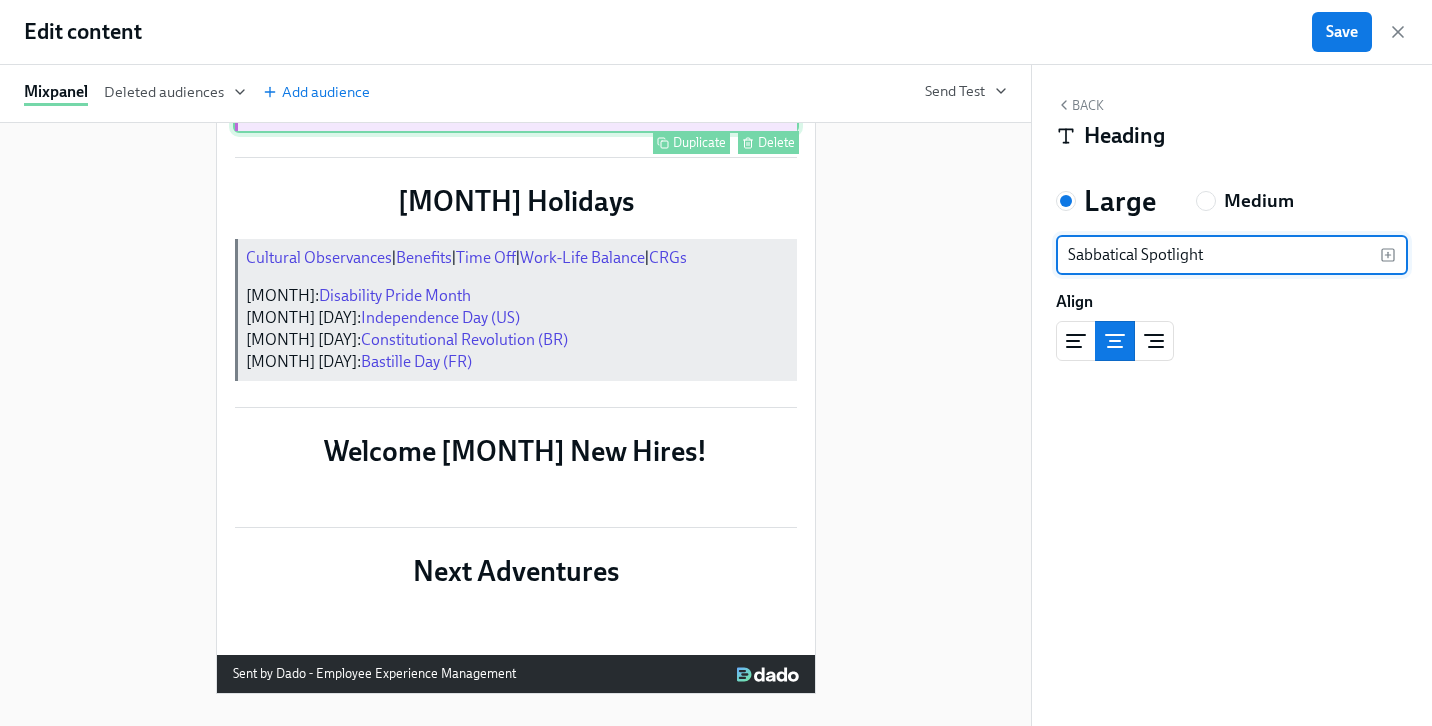scroll, scrollTop: 1938, scrollLeft: 0, axis: vertical 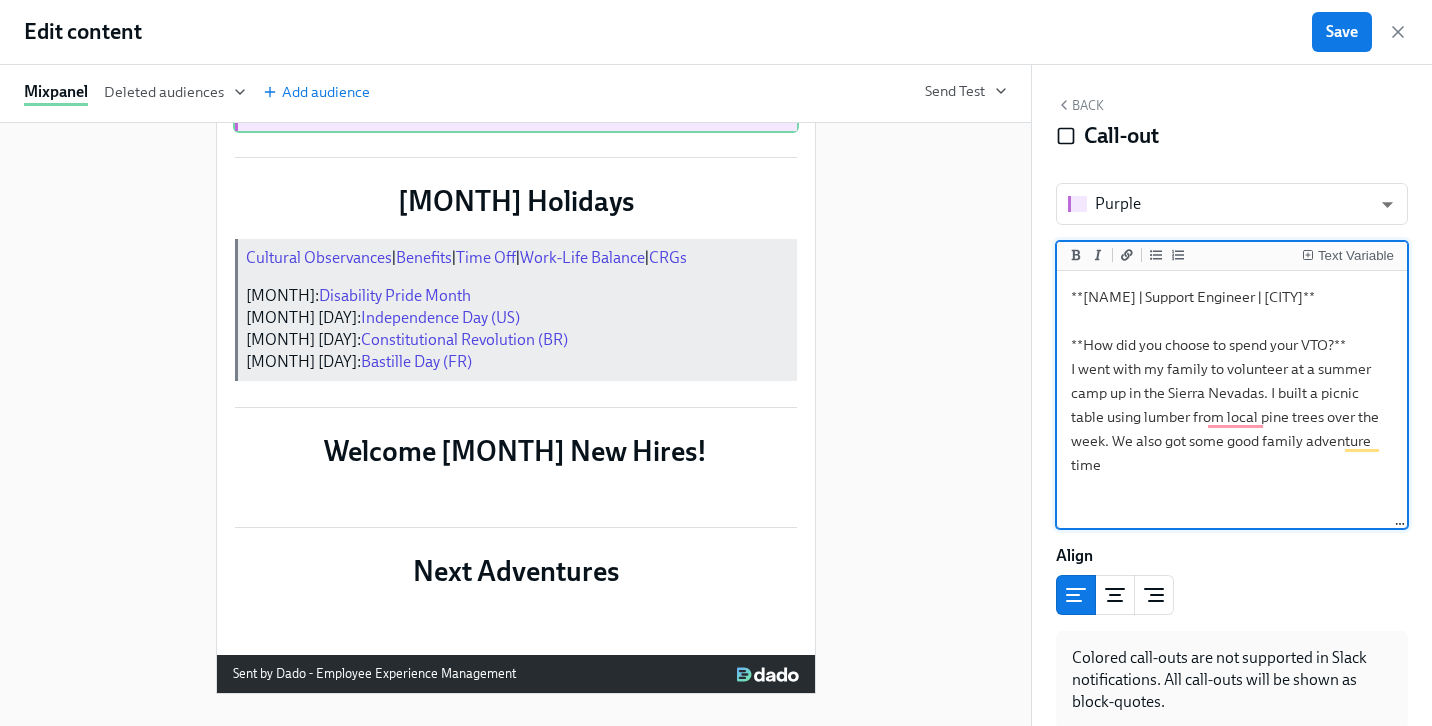 drag, startPoint x: 1309, startPoint y: 297, endPoint x: 1129, endPoint y: 315, distance: 180.89777 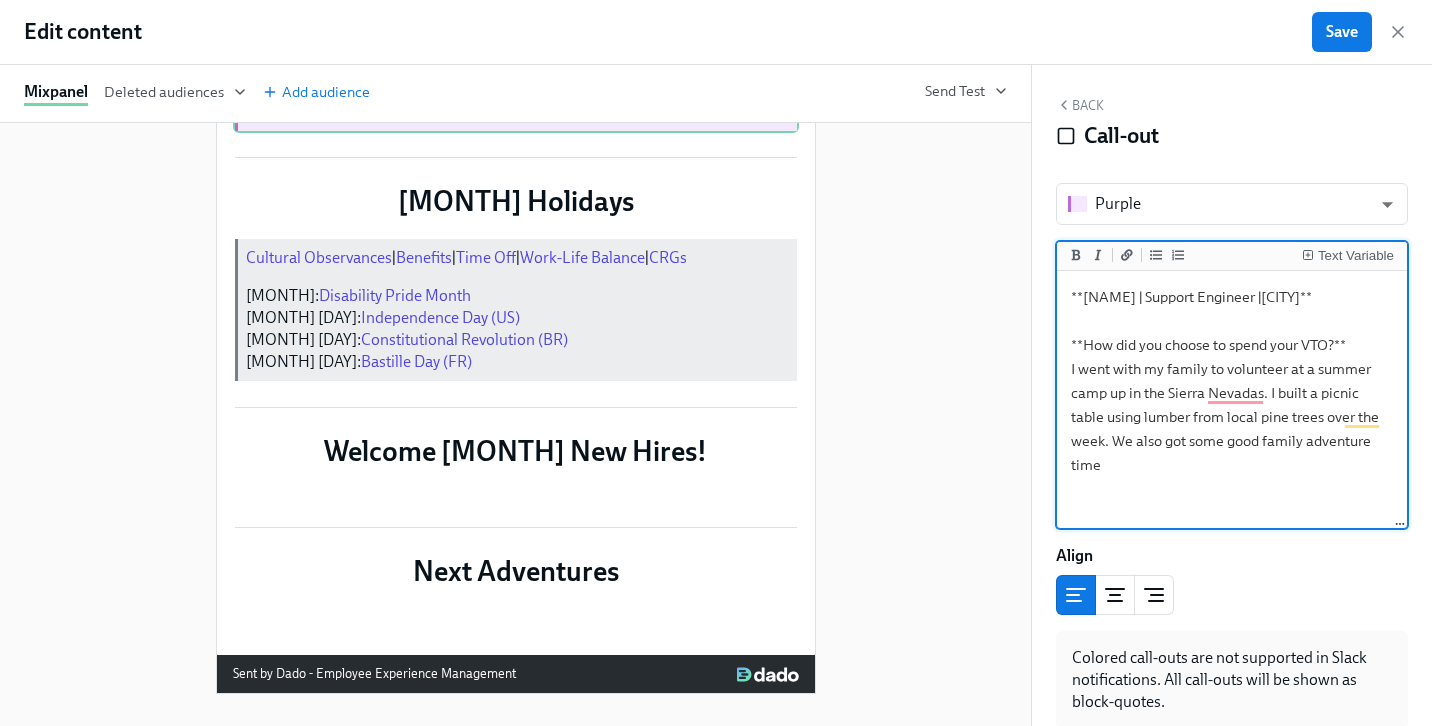 drag, startPoint x: 1180, startPoint y: 297, endPoint x: 1089, endPoint y: 297, distance: 91 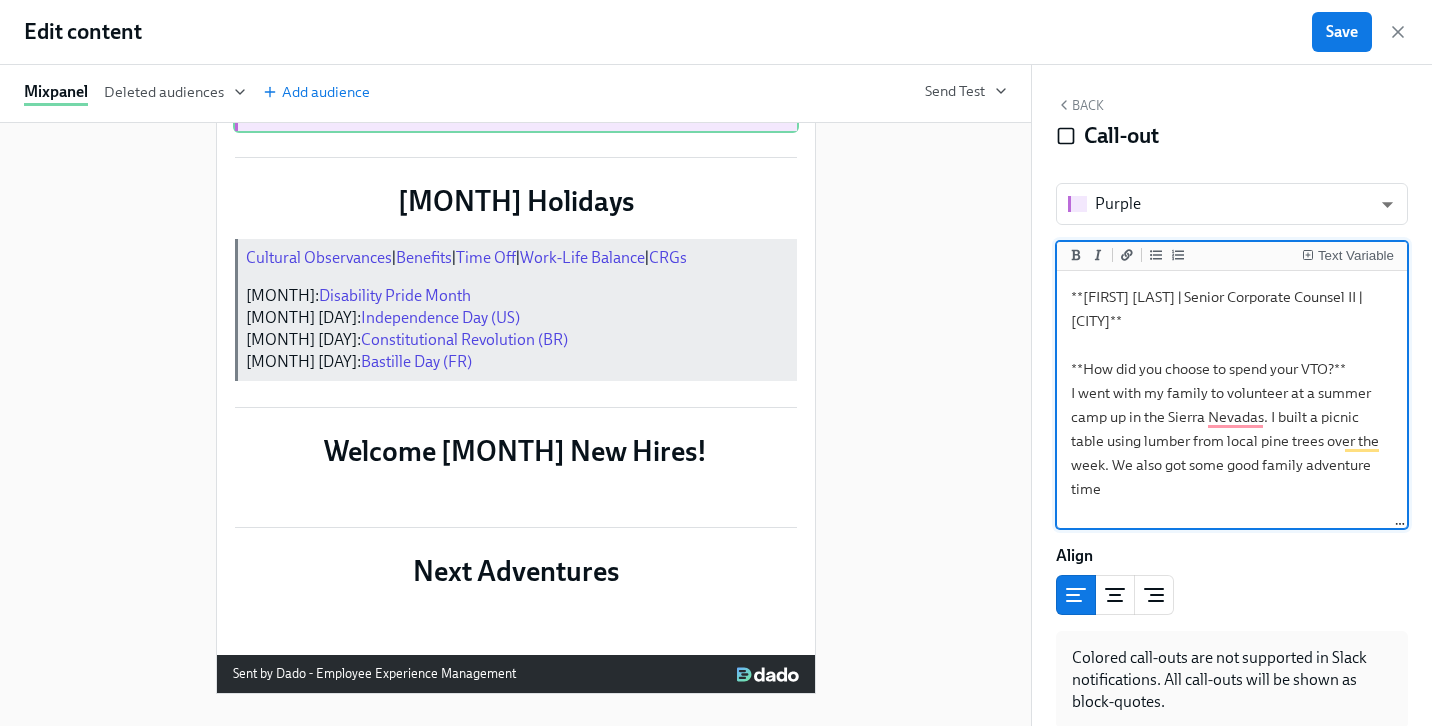 click on "**[FIRST] [LAST] | Senior Corporate Counsel II |[CITY]**
**How did you choose to spend your VTO?**
I went with my family to volunteer at a summer camp up in the Sierra Nevadas. I built a picnic table using lumber from local pine trees over the week. We also got some good family adventure time
**What's a takeaway from your experience that you can apply to your role and at Mixpanel?**
Sometimes you don't have all the tools you need, so you might need to get creative. The bolts I had were not long enough, so I had to create a way to sink them lower into the wood using only drill bits. Also, don't forget to ask for help! I met the head of maintenance while I was working, and after chatting, it turned out he had the belt sander I needed. You never know who might have the answer you are looking for!" at bounding box center (1232, 573) 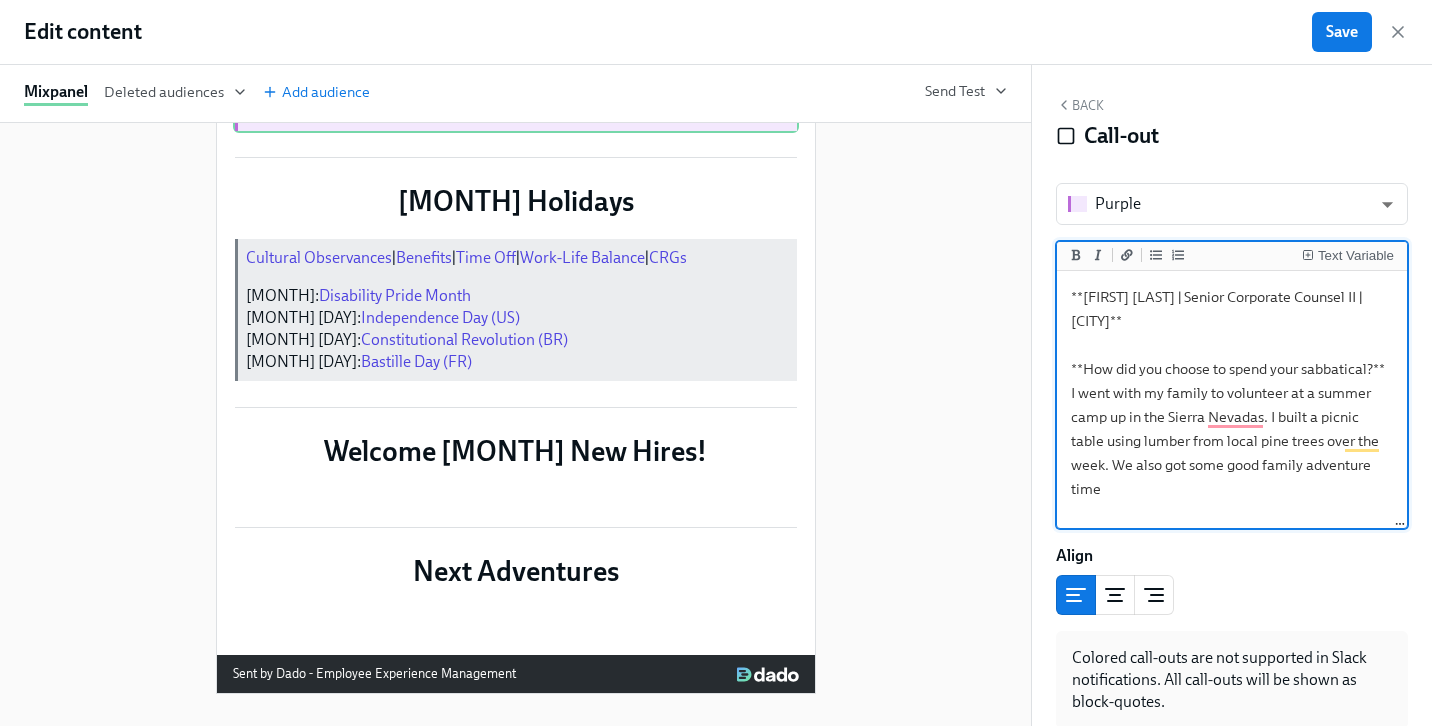 scroll, scrollTop: 108, scrollLeft: 0, axis: vertical 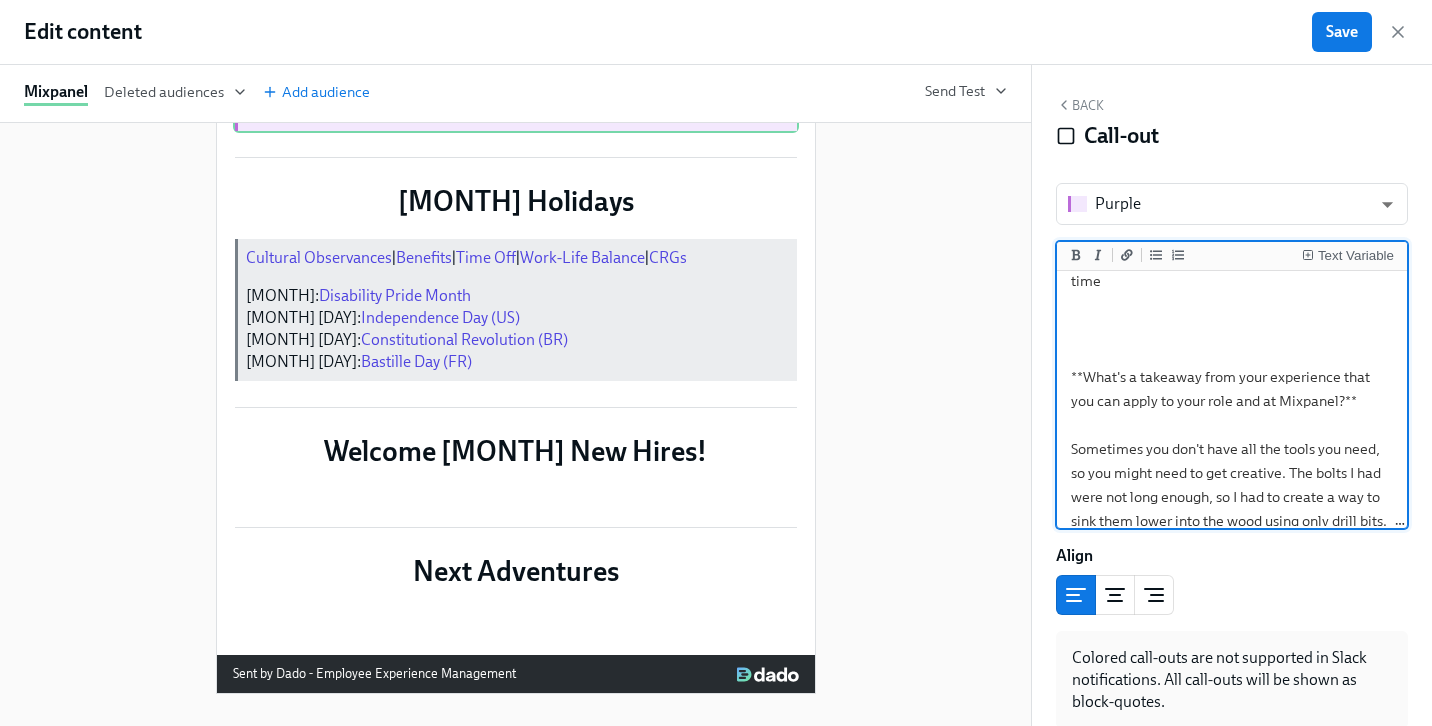 drag, startPoint x: 1344, startPoint y: 378, endPoint x: 1084, endPoint y: 362, distance: 260.49185 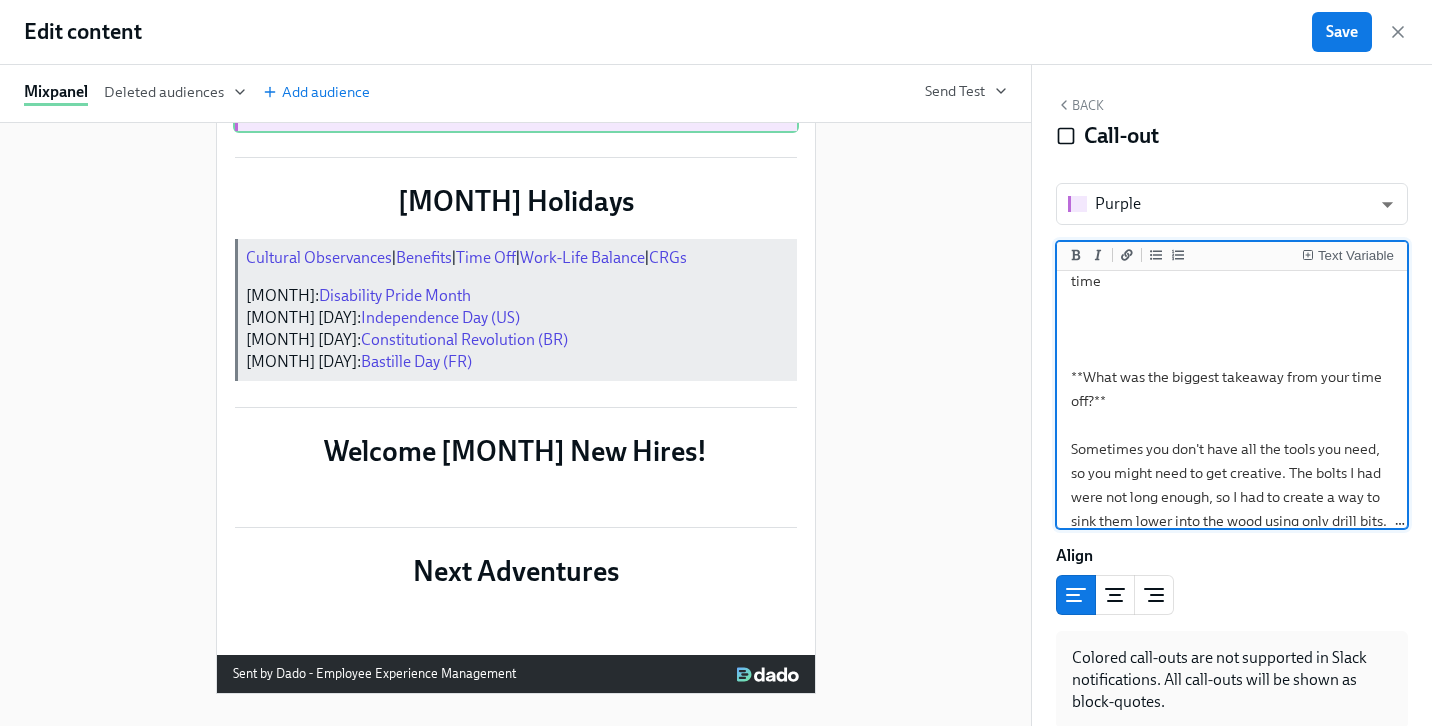 click on "**[FIRST] [LAST] | Senior Corporate Counsel II | [CITY]**
**How did you choose to spend your sabbatical?**
I went with my family to volunteer at a summer camp up in the Sierra Nevadas. I built a picnic table using lumber from local pine trees over the week. We also got some good family adventure time
**What was the biggest takeaway from your time off?**
Sometimes you don't have all the tools you need, so you might need to get creative. The bolts I had were not long enough, so I had to create a way to sink them lower into the wood using only drill bits. Also, don't forget to ask for help! I met the head of maintenance while I was working, and after chatting, it turned out he had the belt sander I needed. You never know who might have the answer you are looking for!" at bounding box center [1232, 365] 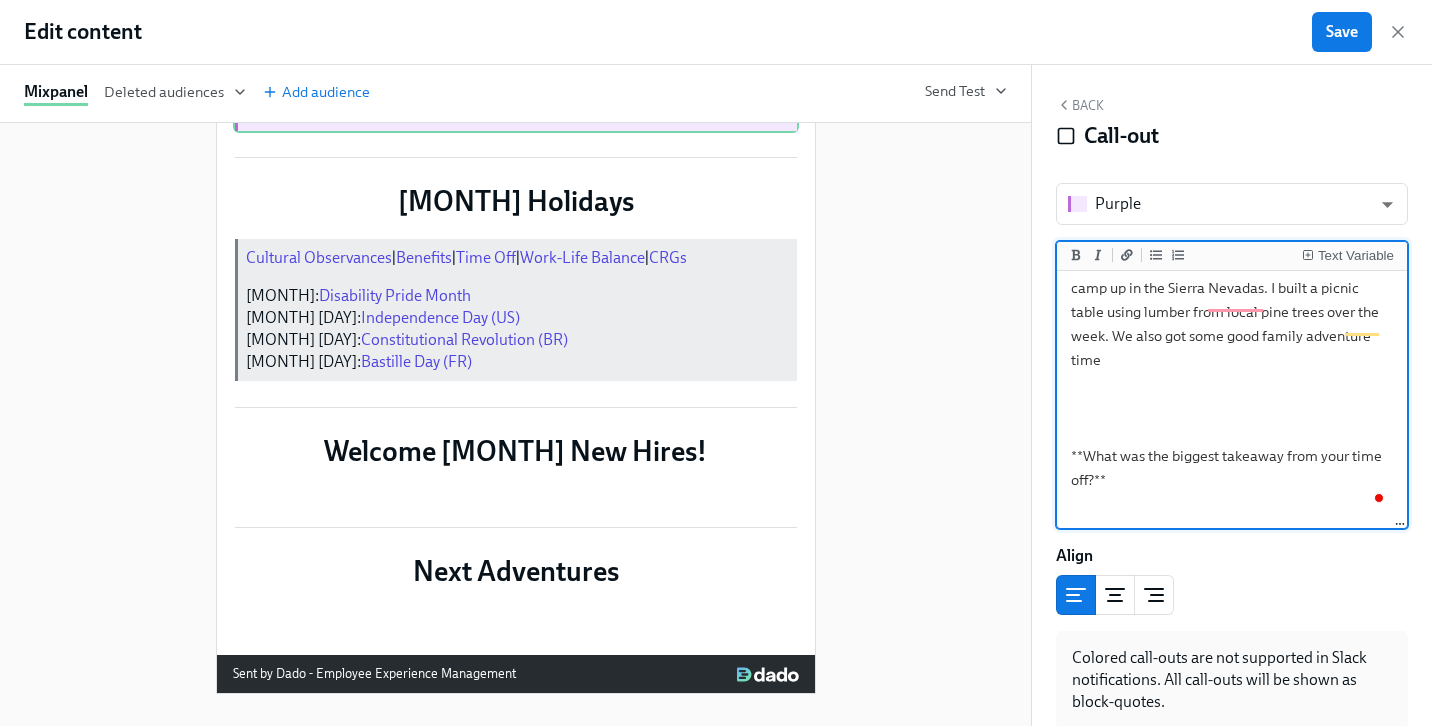 scroll, scrollTop: 46, scrollLeft: 0, axis: vertical 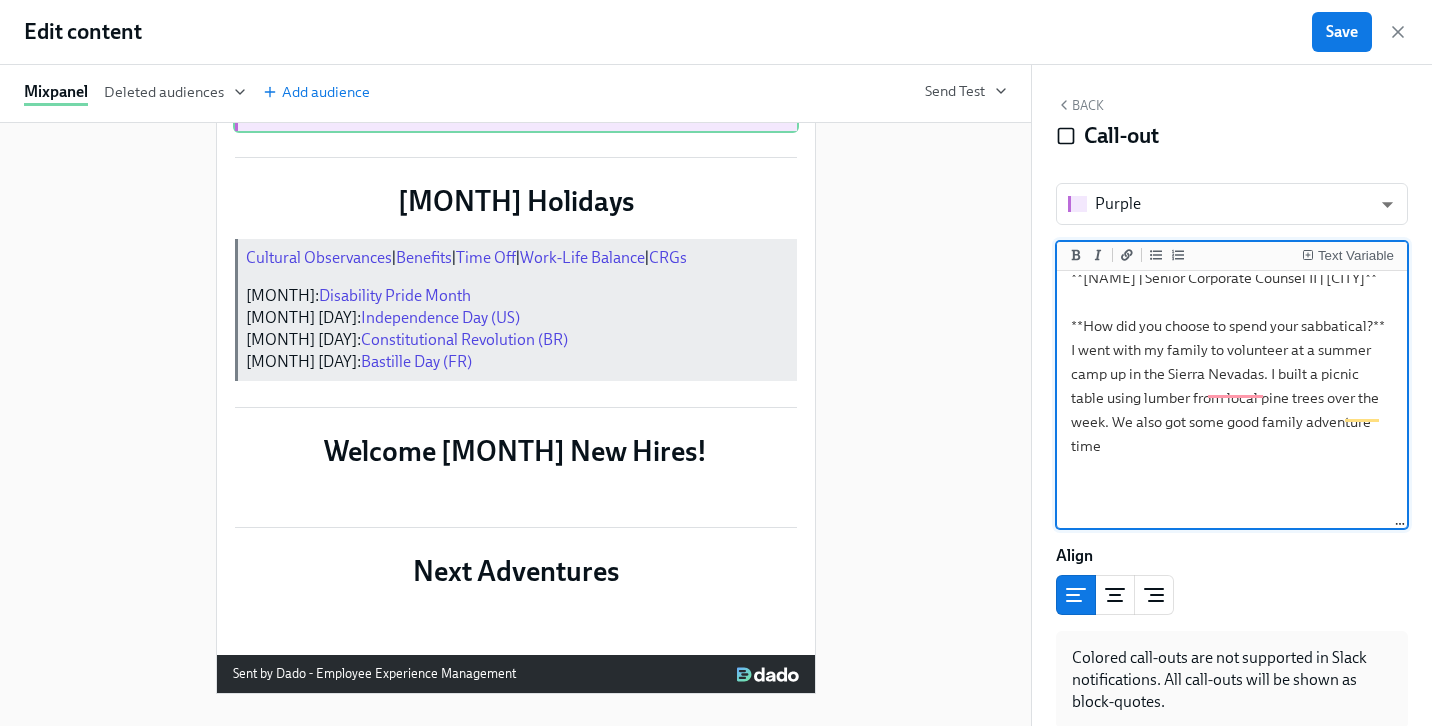 drag, startPoint x: 1078, startPoint y: 377, endPoint x: 1371, endPoint y: 461, distance: 304.80322 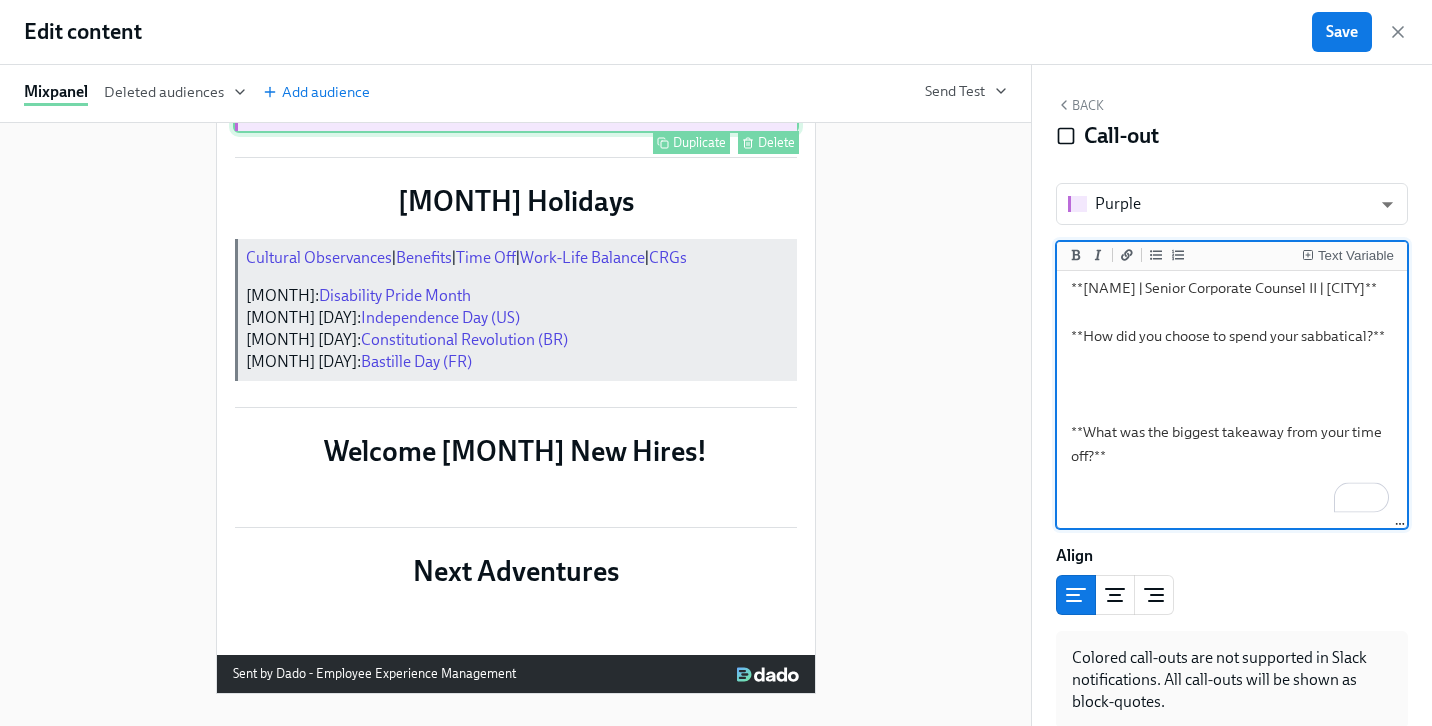 scroll, scrollTop: 2201, scrollLeft: 0, axis: vertical 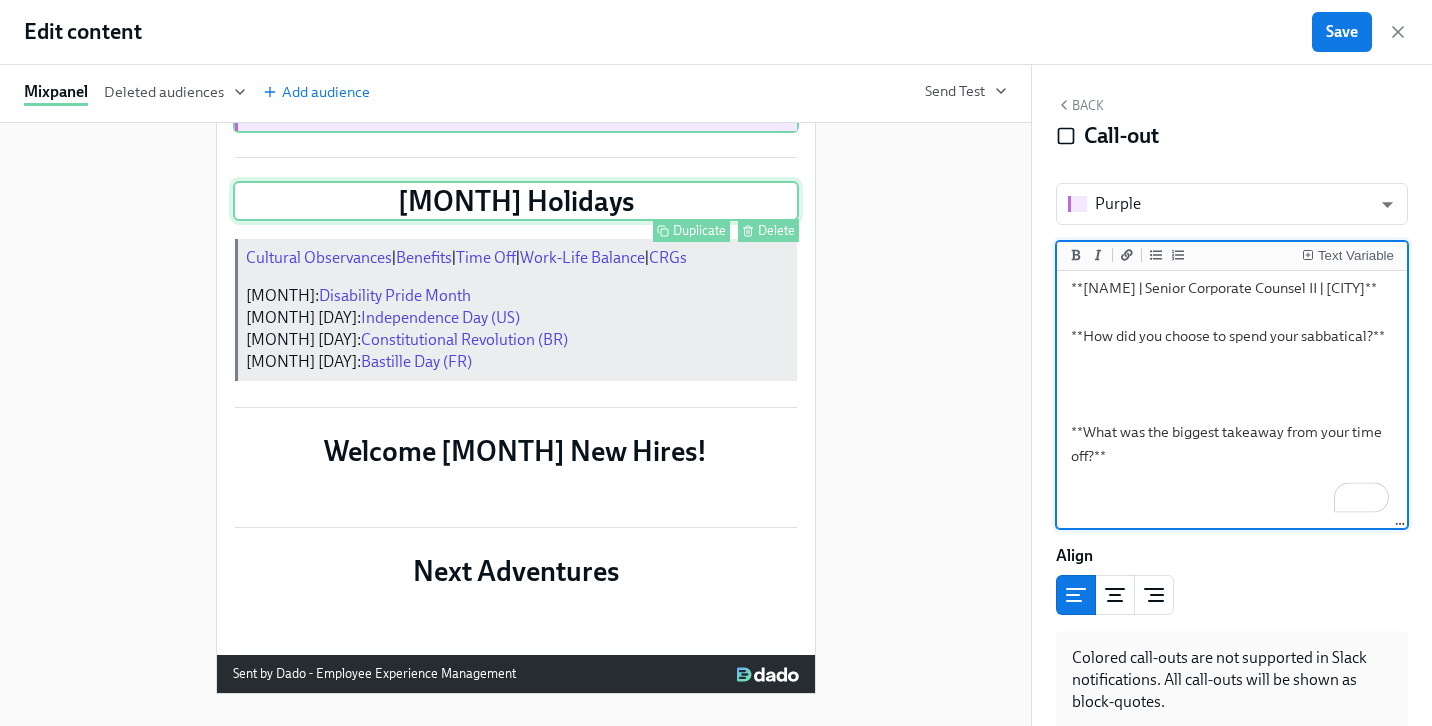 click on "[MONTH] Holidays   Duplicate   Delete" at bounding box center [516, 201] 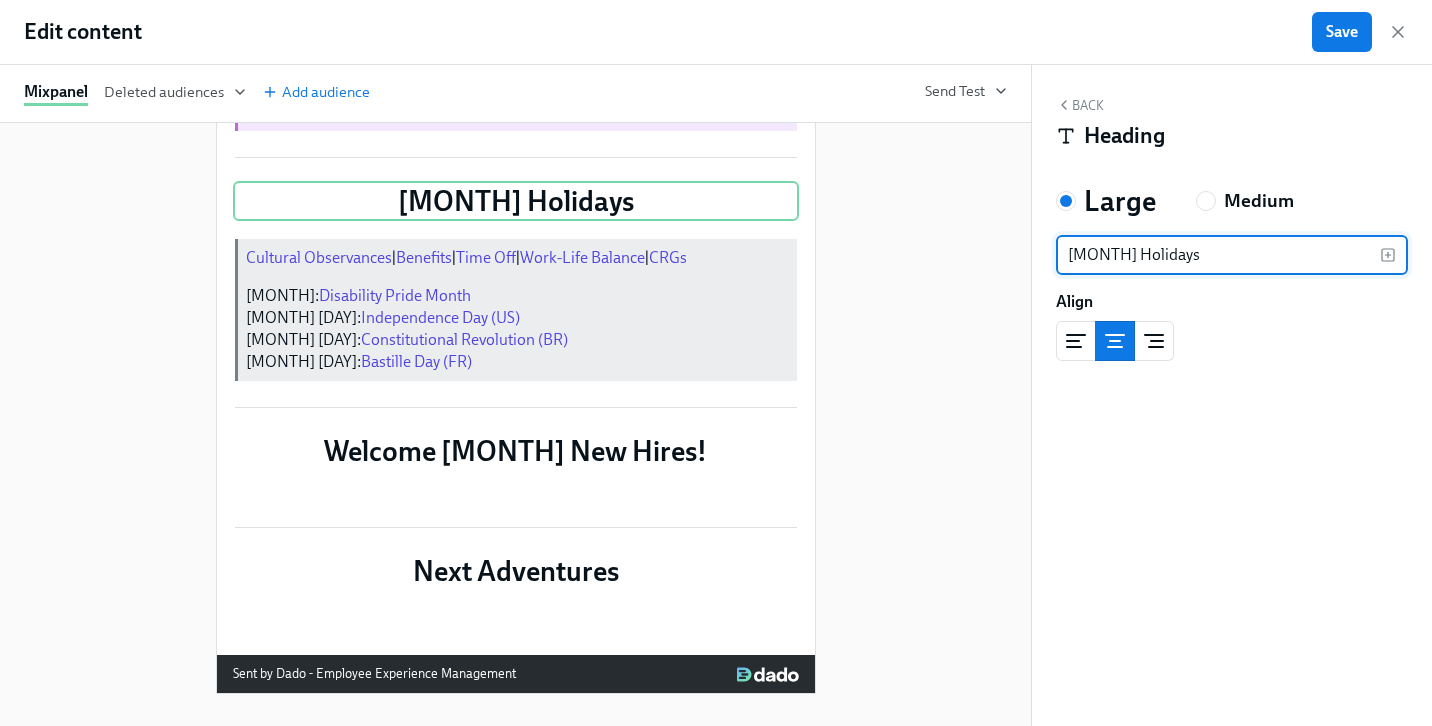 click on "[MONTH] Holidays" at bounding box center [1218, 255] 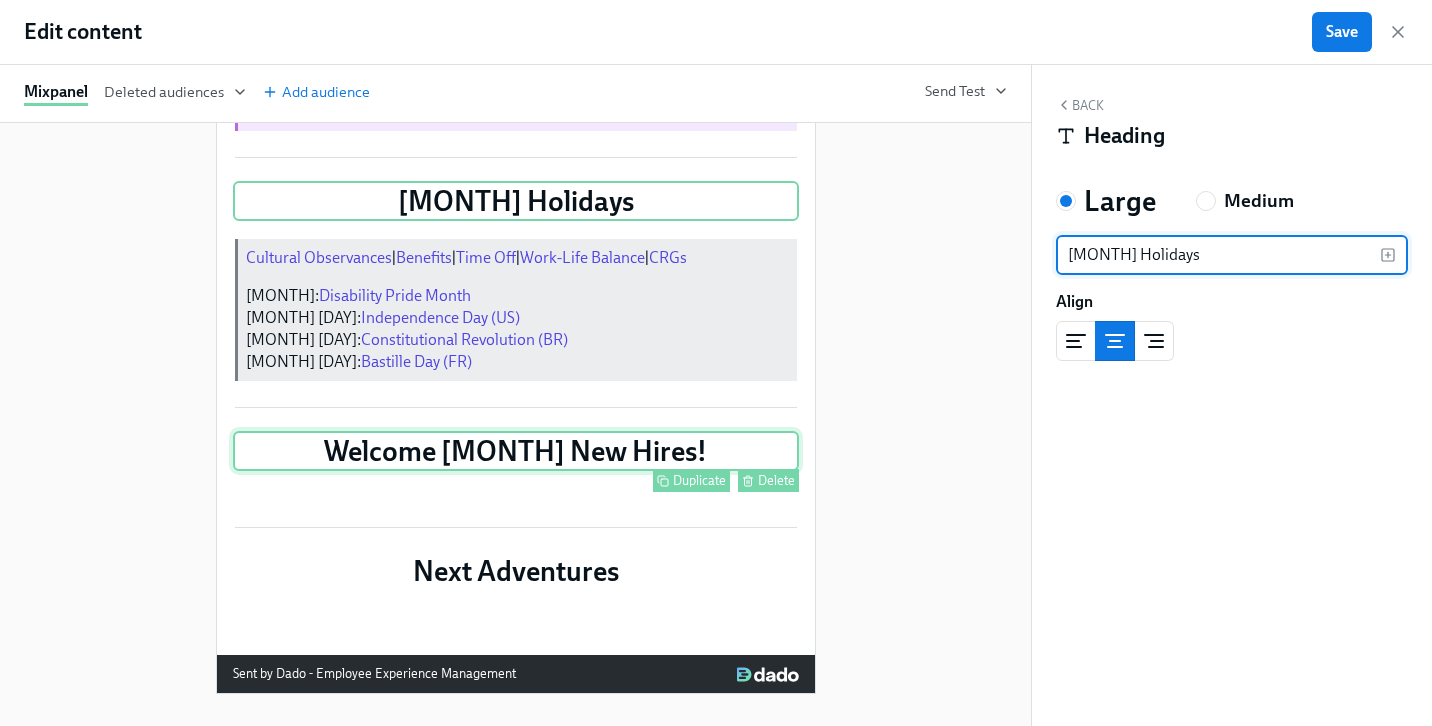 scroll, scrollTop: 2410, scrollLeft: 0, axis: vertical 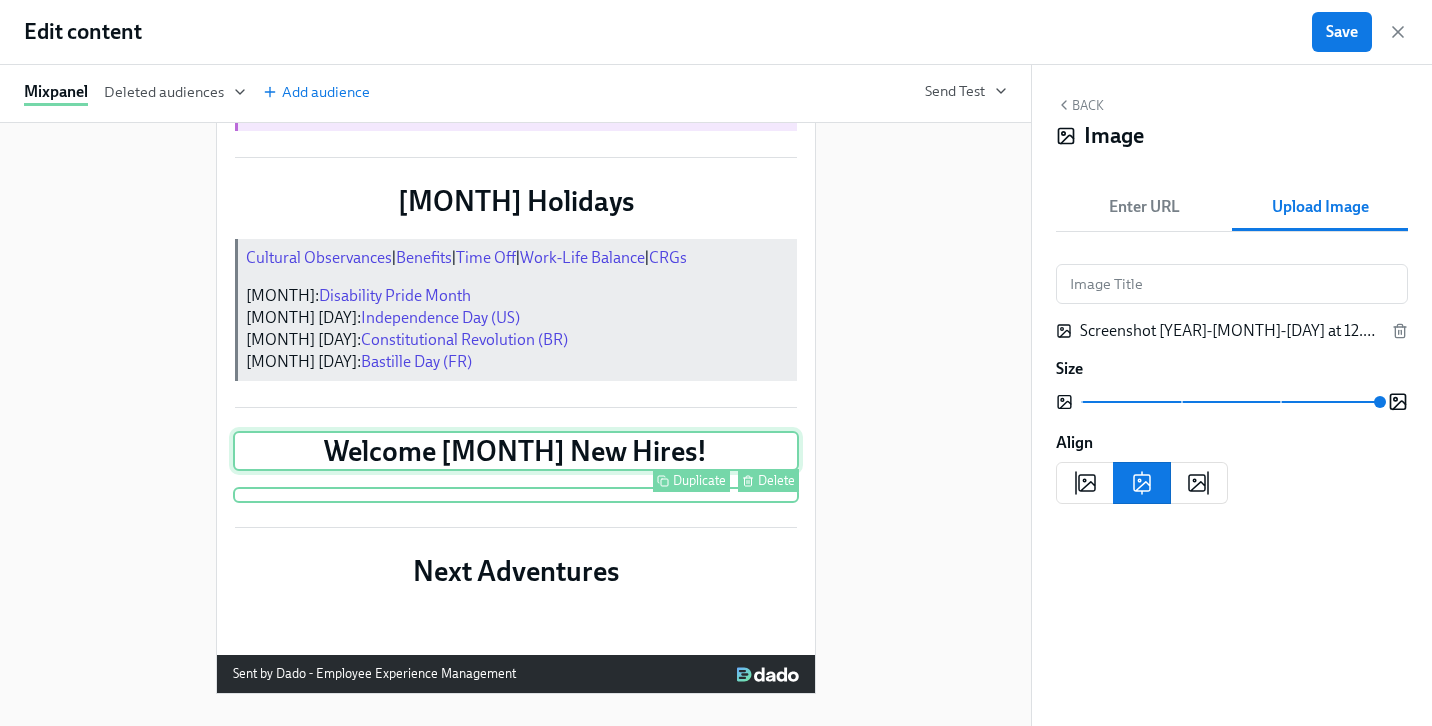 click on "Duplicate   Delete" at bounding box center [518, 480] 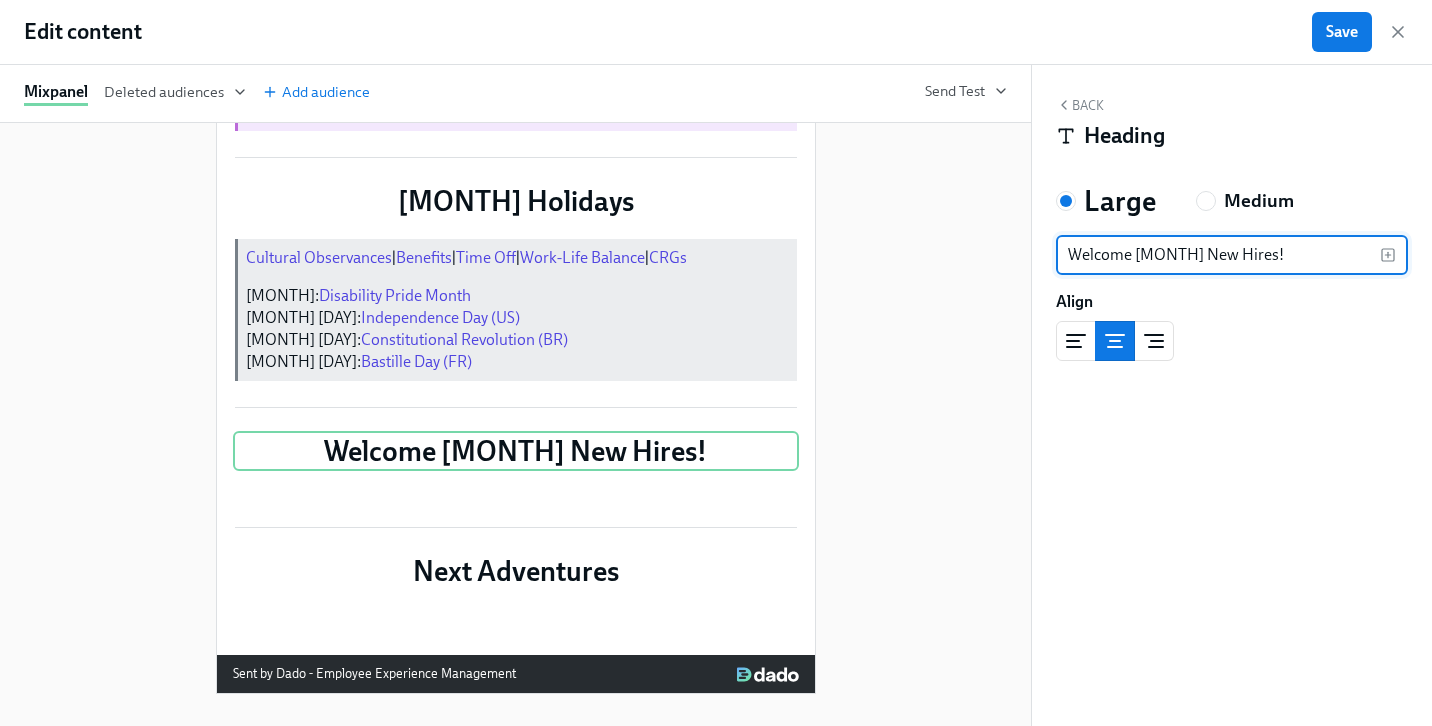click on "Welcome [MONTH] New Hires!" at bounding box center (1218, 255) 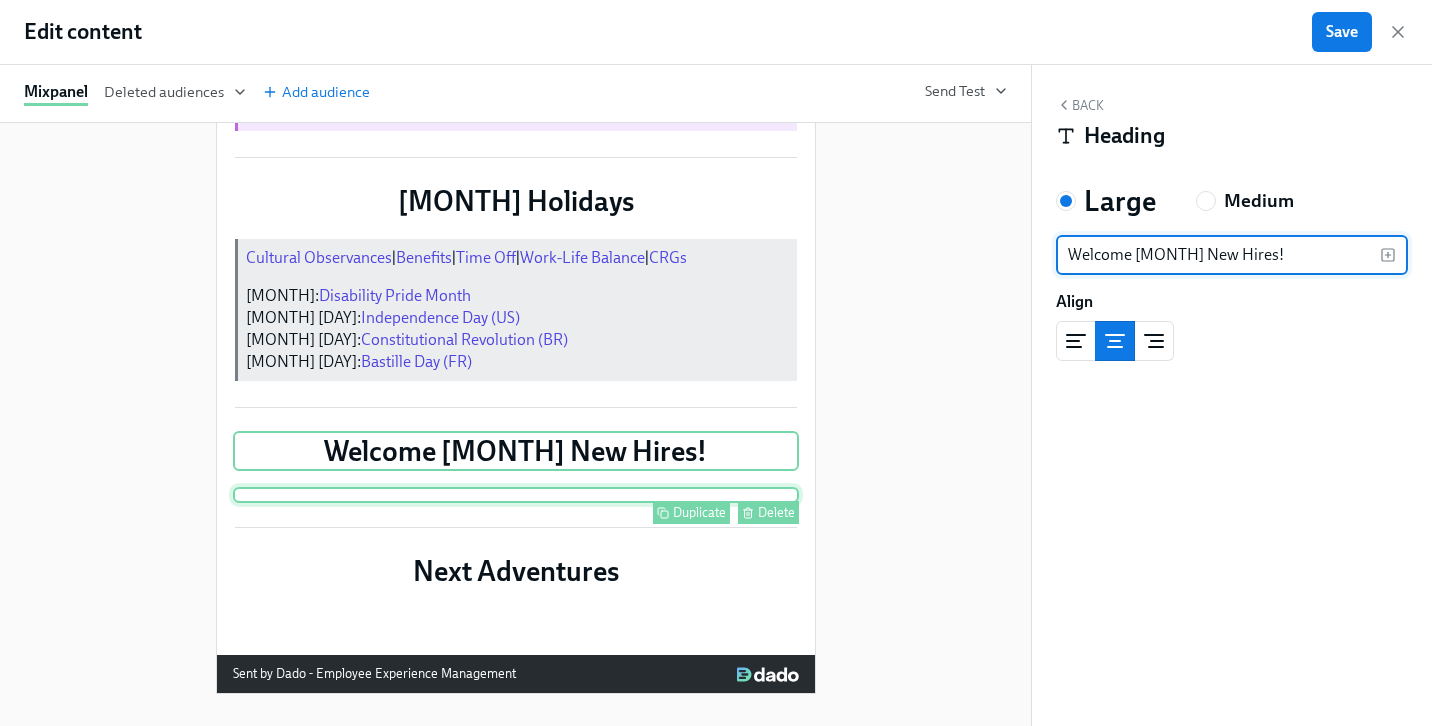 scroll, scrollTop: 2860, scrollLeft: 0, axis: vertical 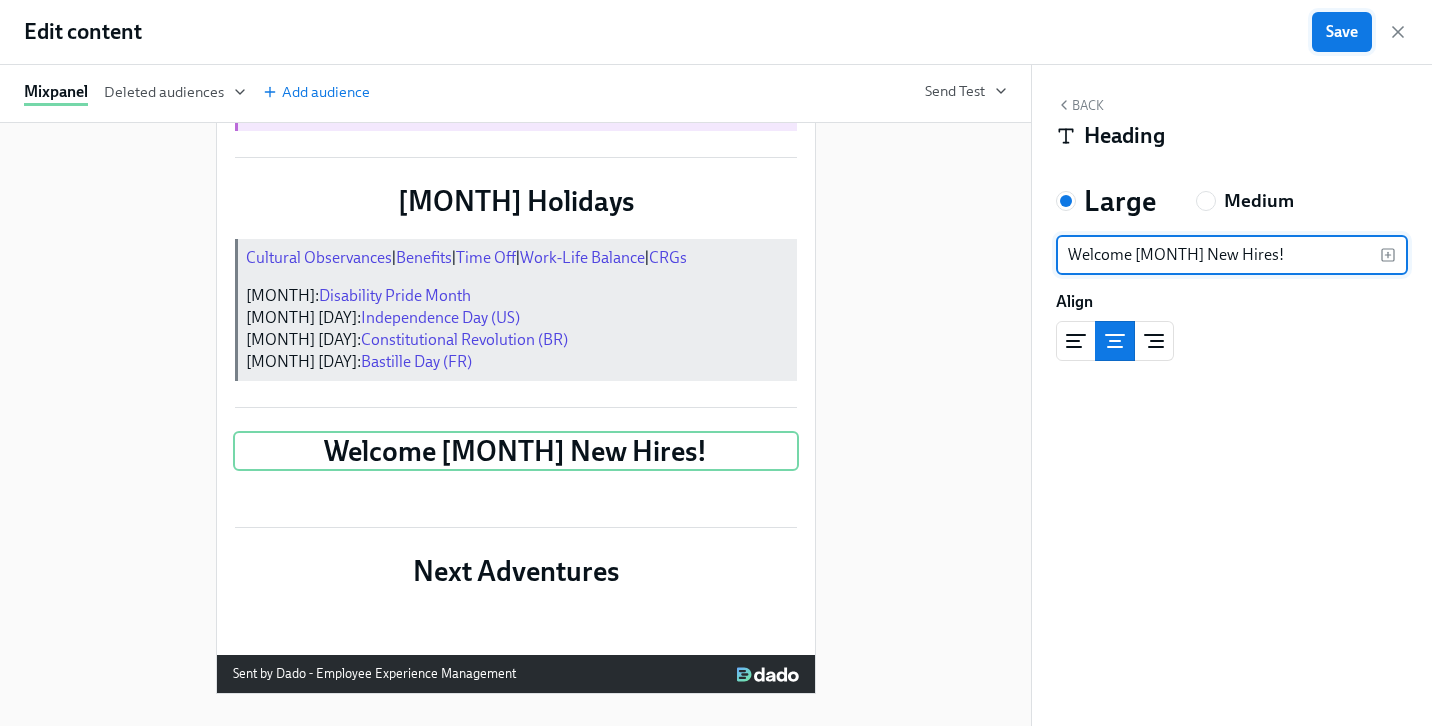 type on "Welcome [MONTH] New Hires!" 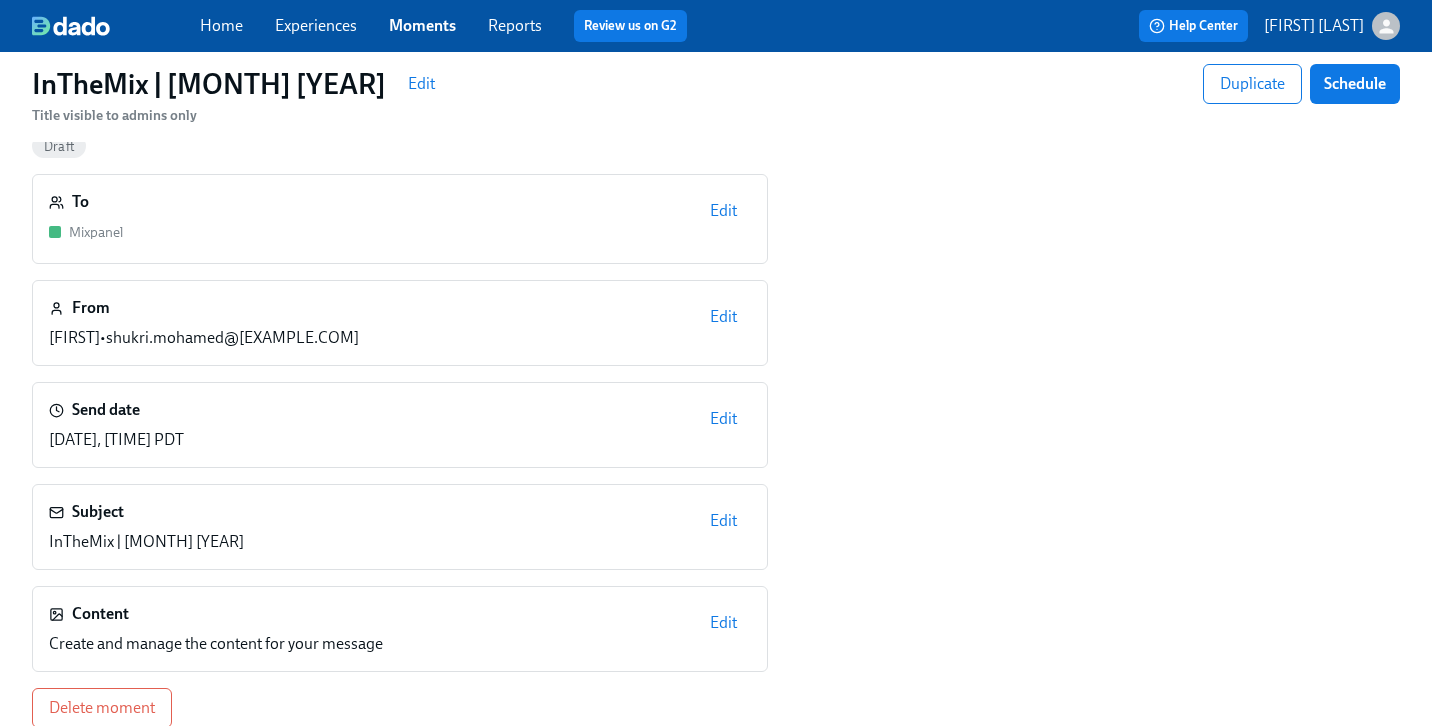scroll, scrollTop: 40, scrollLeft: 0, axis: vertical 